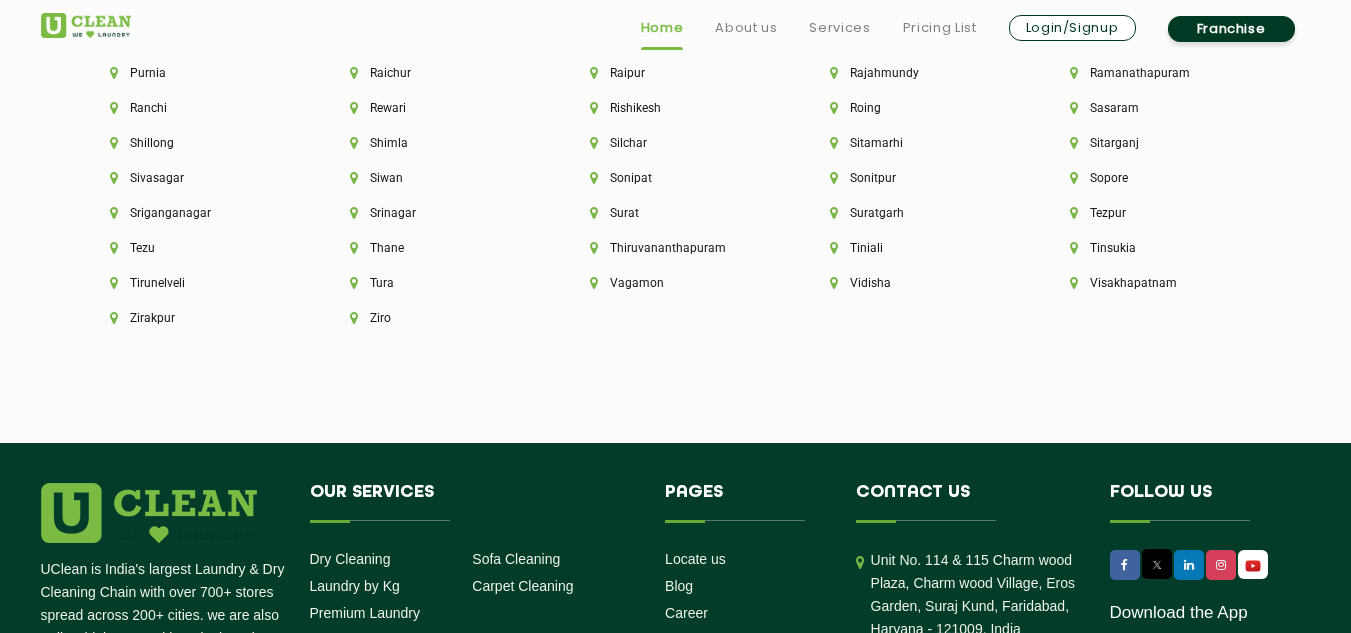 scroll, scrollTop: 5689, scrollLeft: 0, axis: vertical 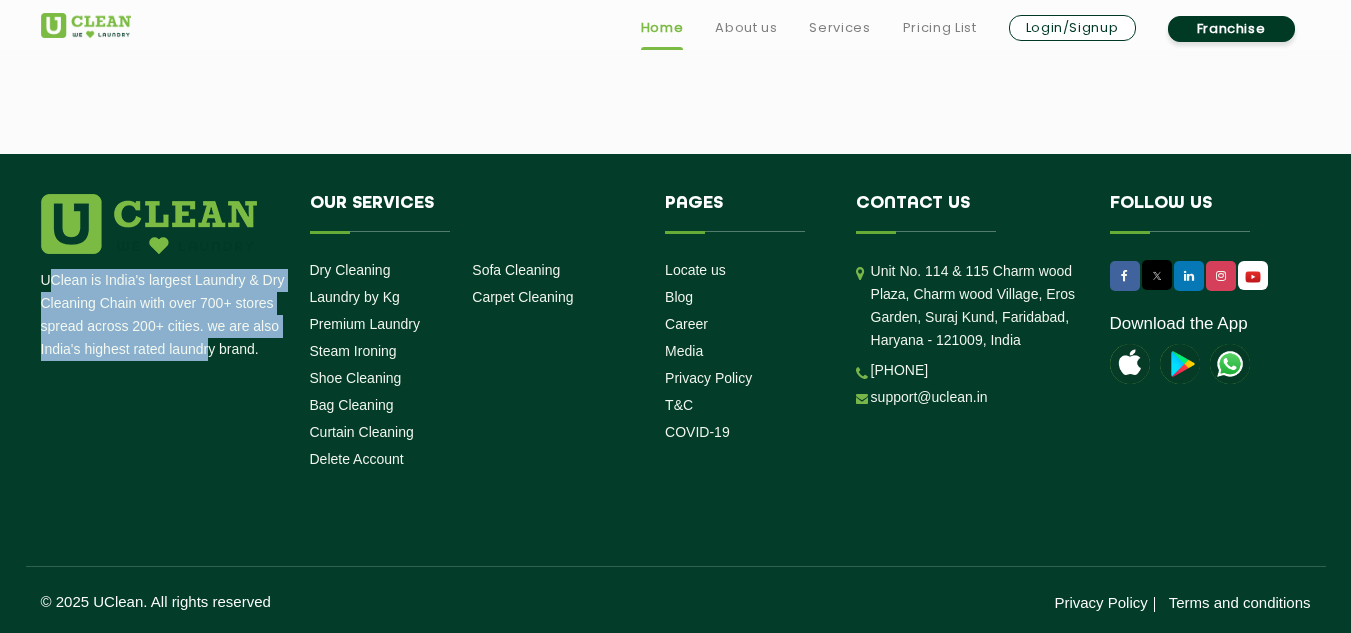 drag, startPoint x: 52, startPoint y: 290, endPoint x: 207, endPoint y: 344, distance: 164.13713 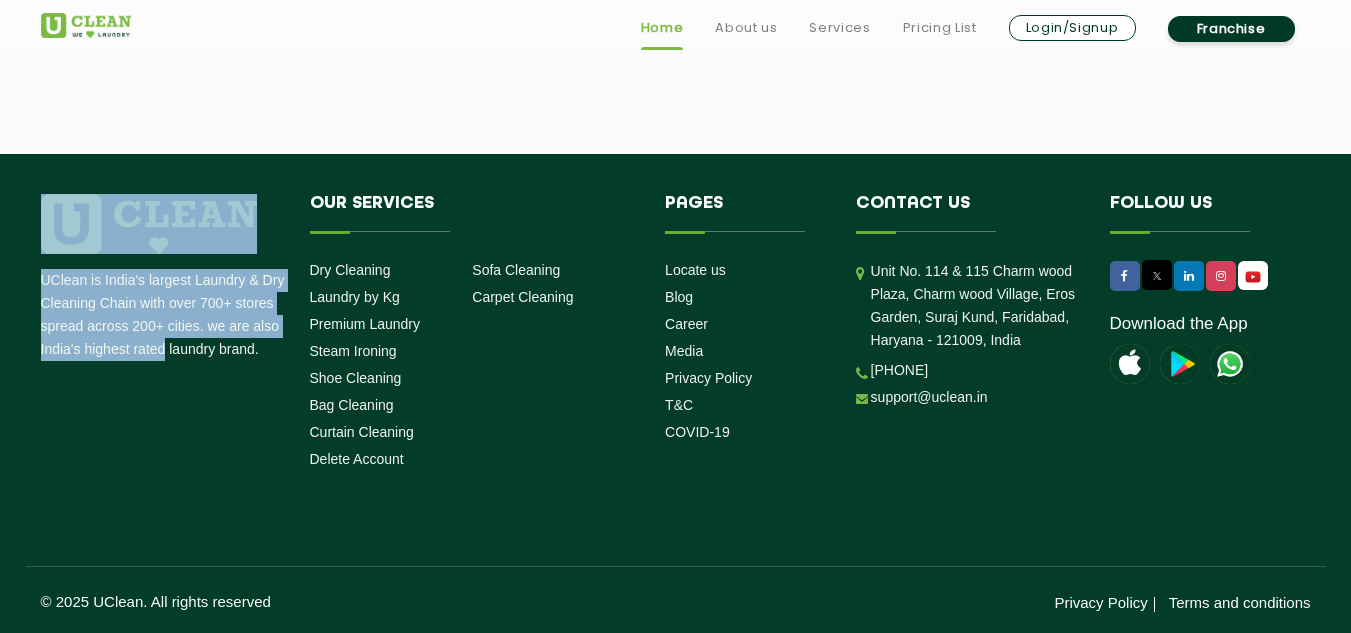 drag, startPoint x: 40, startPoint y: 288, endPoint x: 165, endPoint y: 346, distance: 137.80058 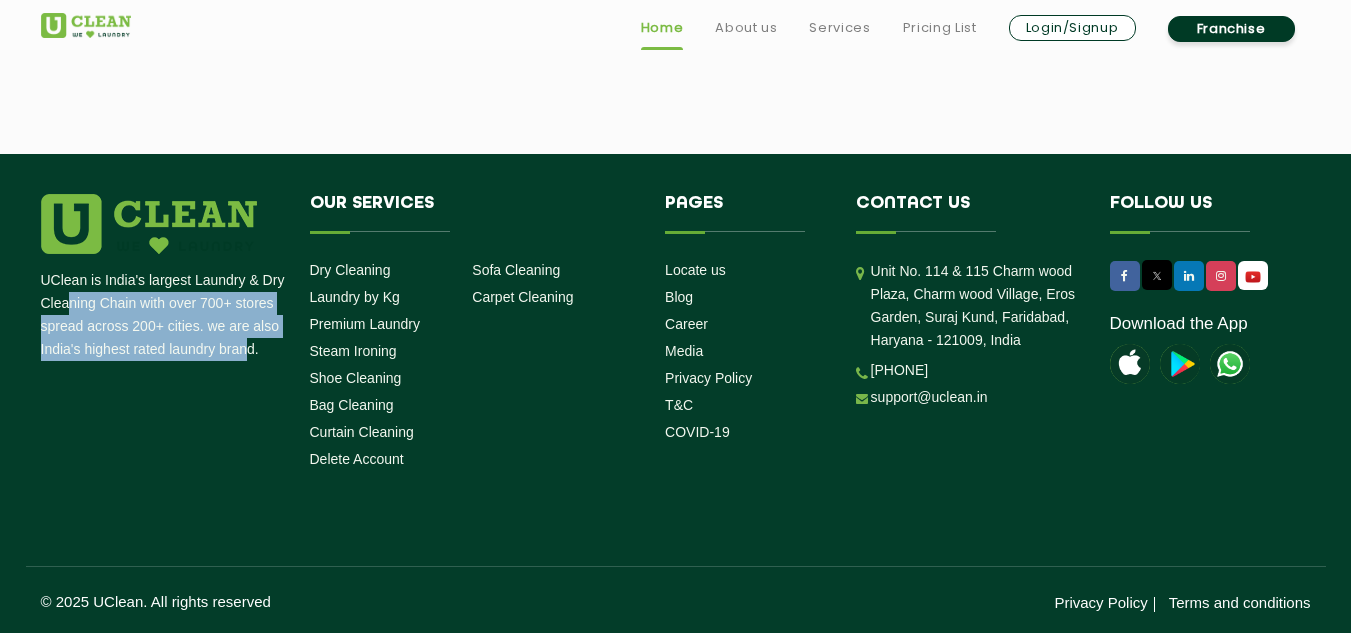 drag, startPoint x: 247, startPoint y: 352, endPoint x: 60, endPoint y: 310, distance: 191.65855 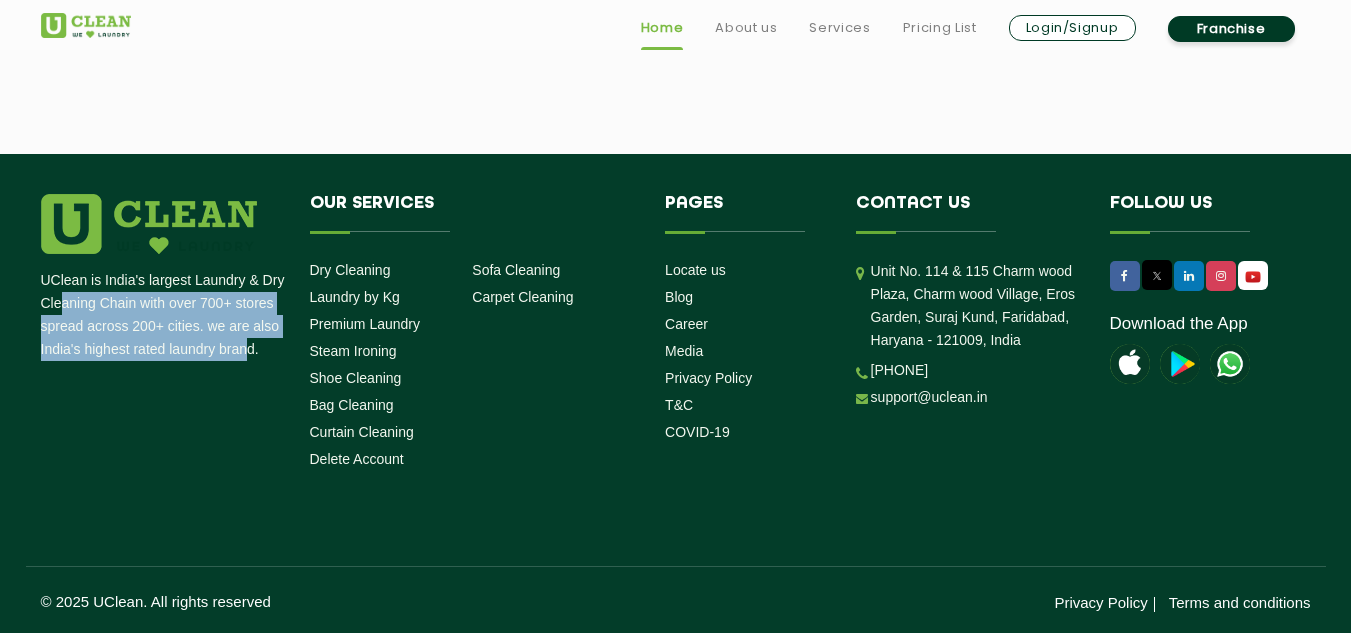drag, startPoint x: 59, startPoint y: 310, endPoint x: 48, endPoint y: 307, distance: 11.401754 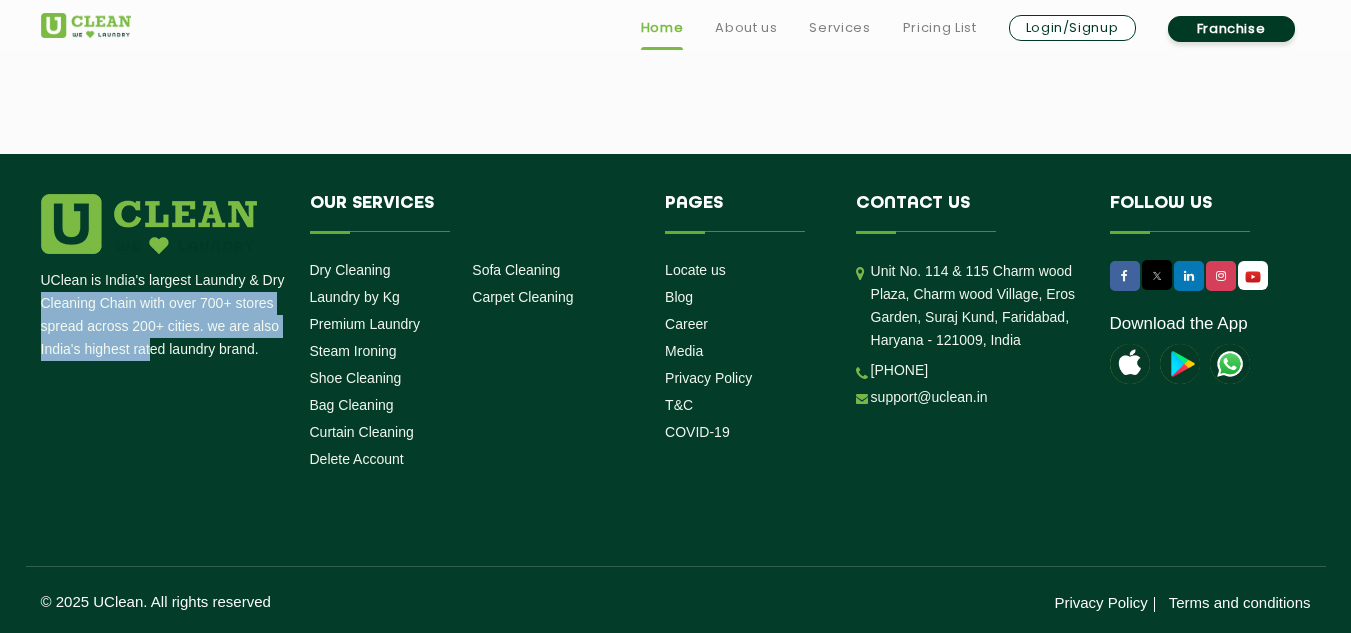 drag, startPoint x: 86, startPoint y: 322, endPoint x: 155, endPoint y: 349, distance: 74.094536 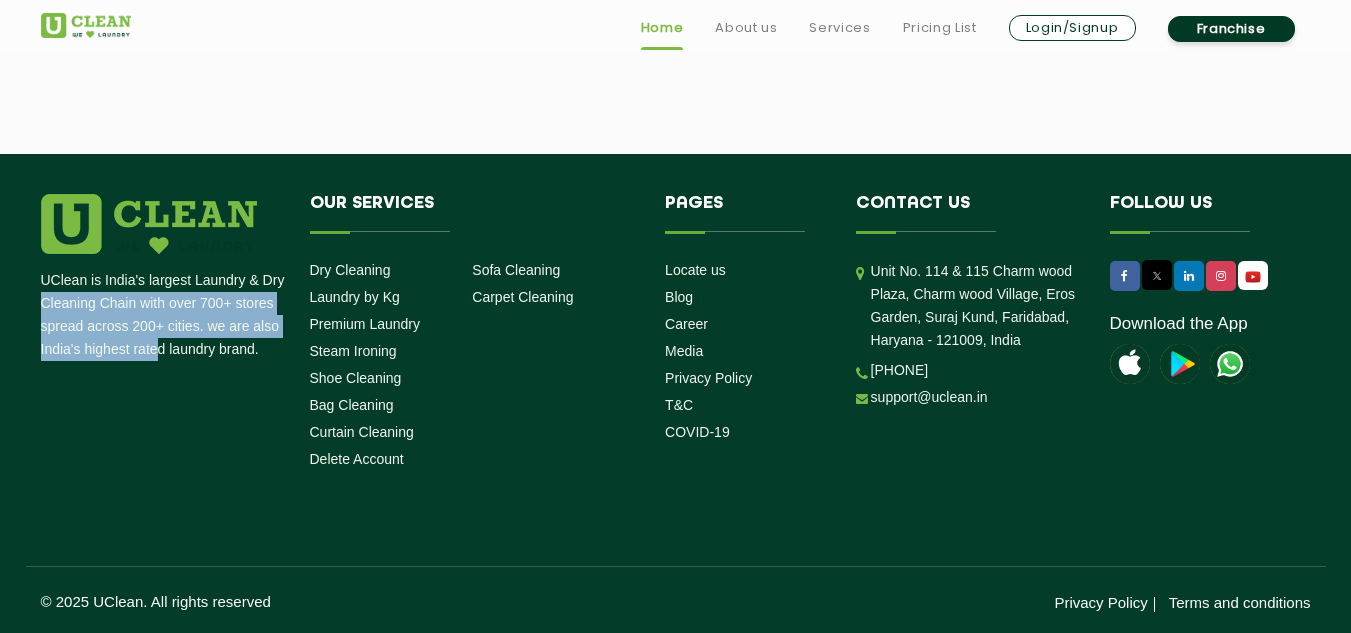 click on "UClean is India's largest Laundry & Dry Cleaning Chain with over 700+ stores spread across 200+ cities. we are also India's highest rated laundry brand." 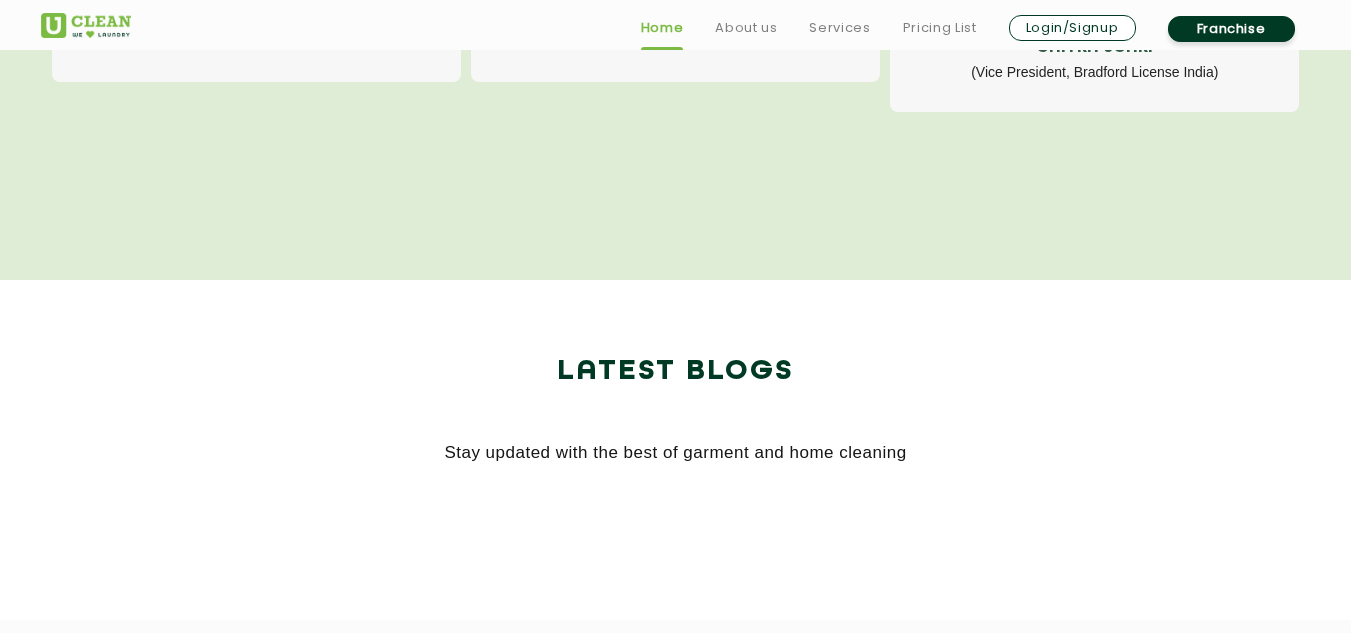 scroll, scrollTop: 4089, scrollLeft: 0, axis: vertical 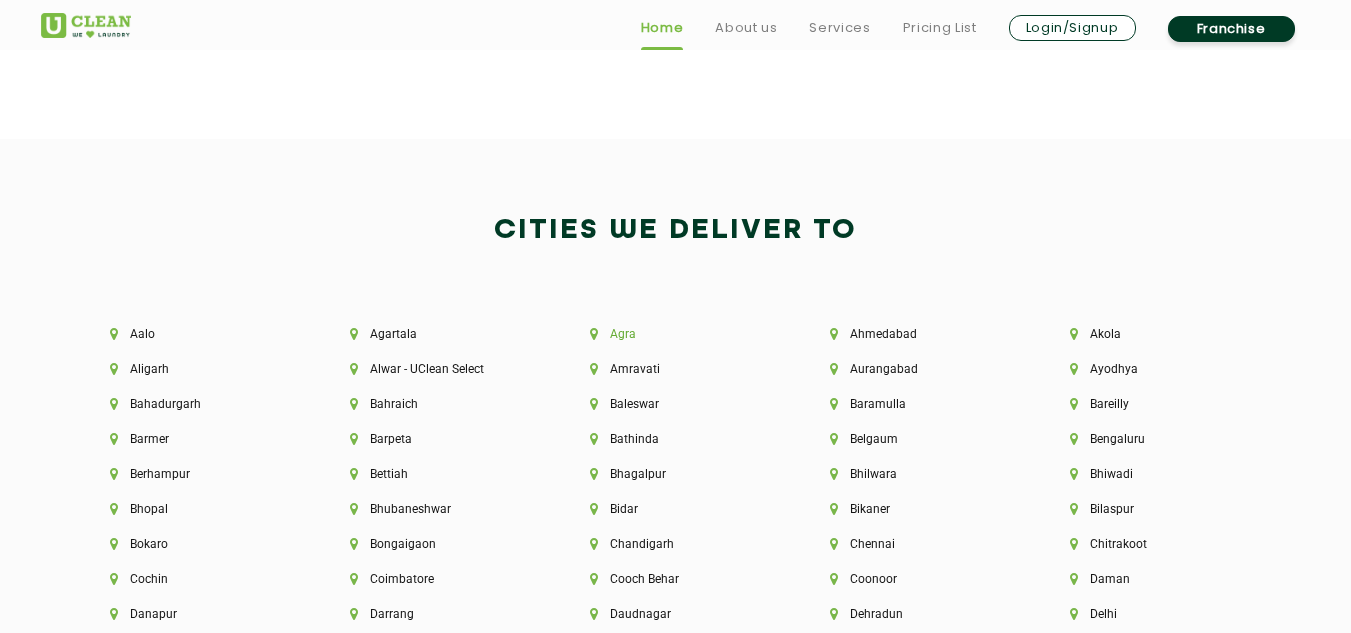 click on "Agra" 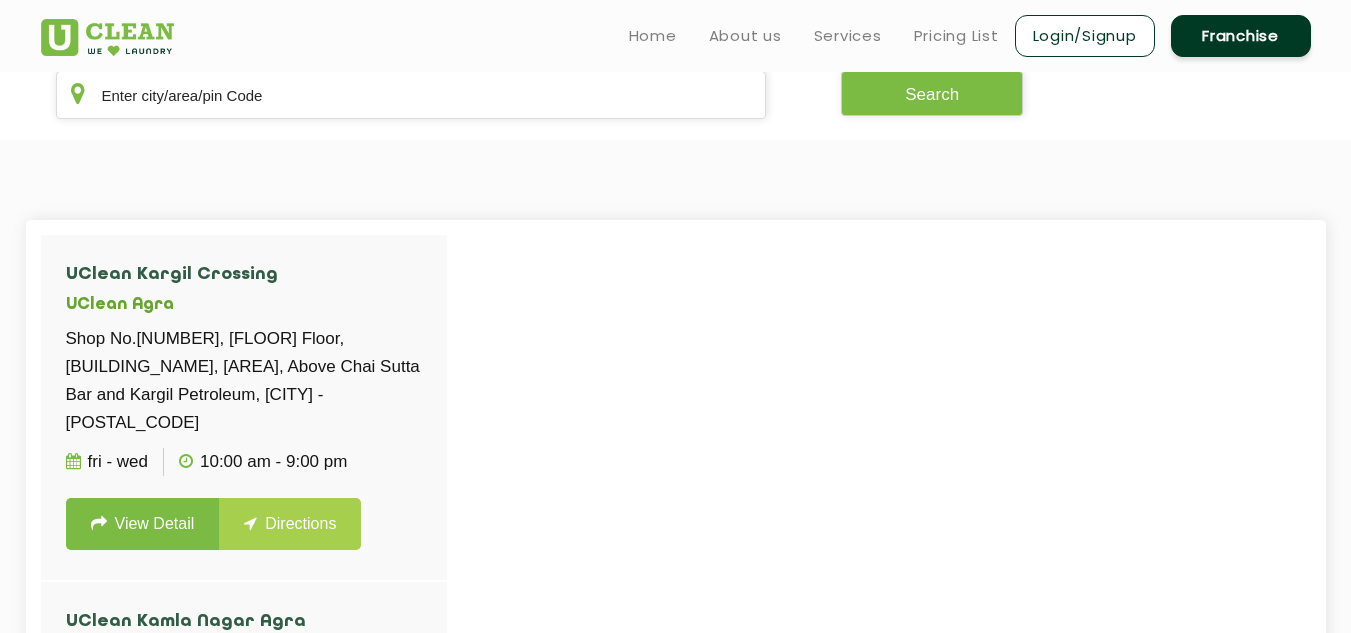scroll, scrollTop: 391, scrollLeft: 0, axis: vertical 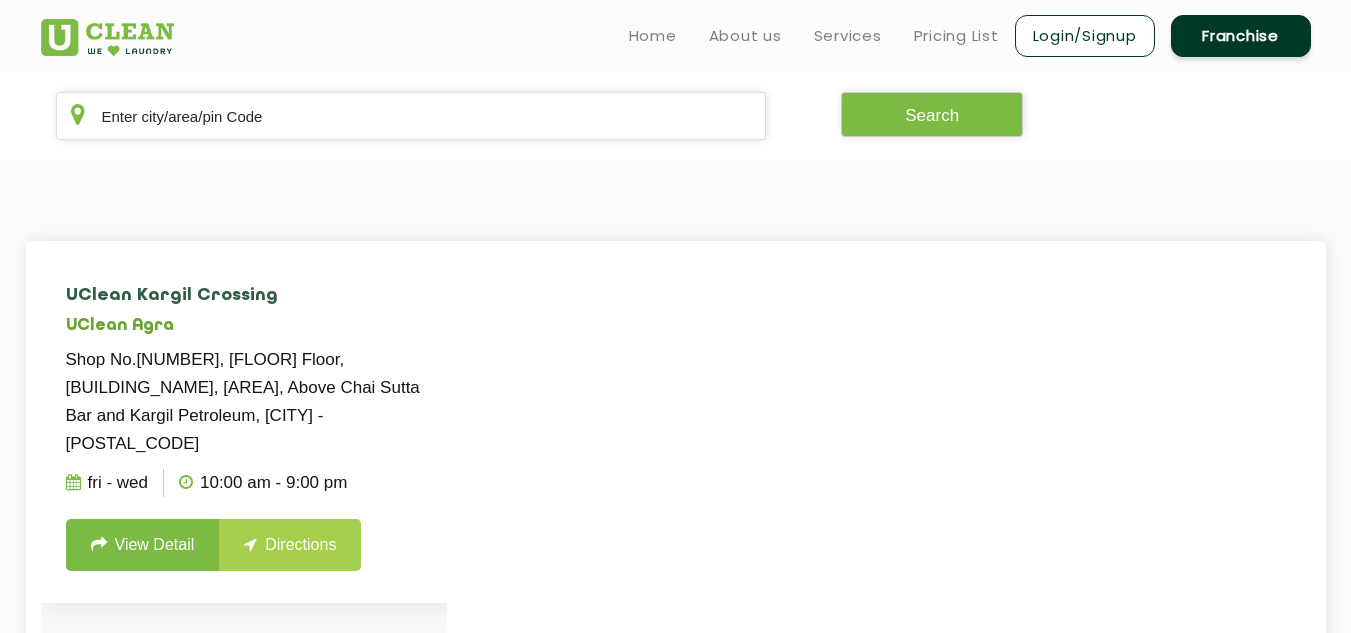 click on "UClean Kargil Crossing" 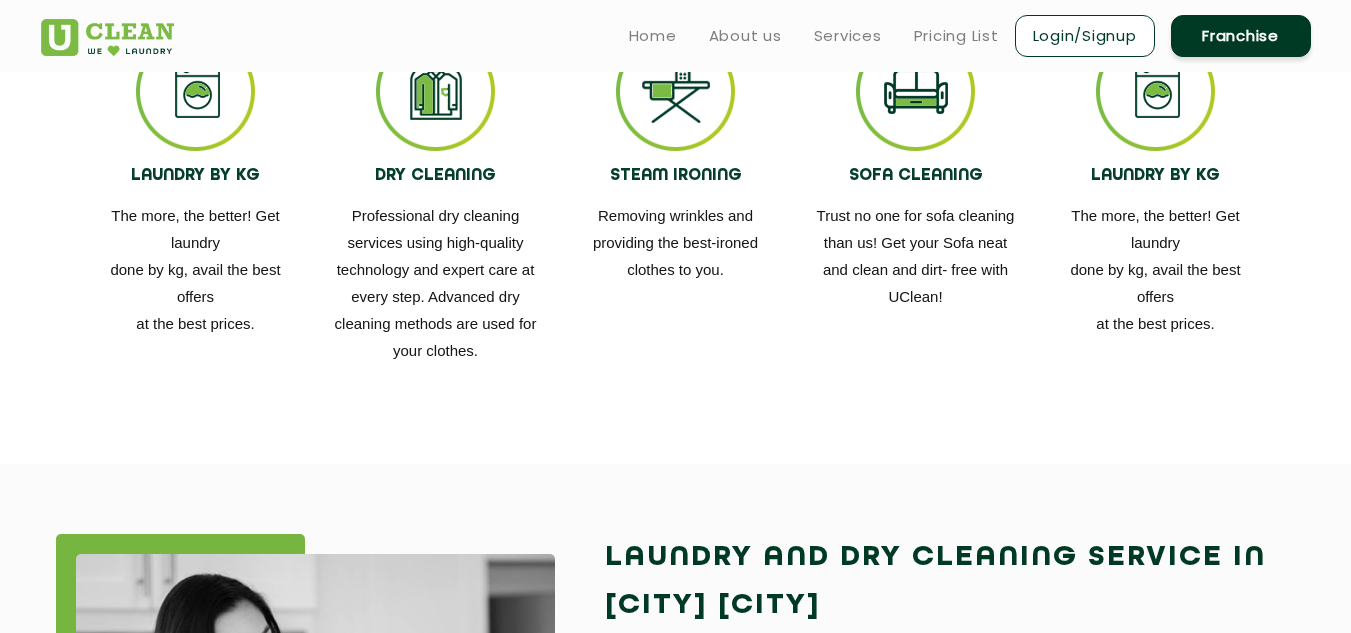 scroll, scrollTop: 1158, scrollLeft: 0, axis: vertical 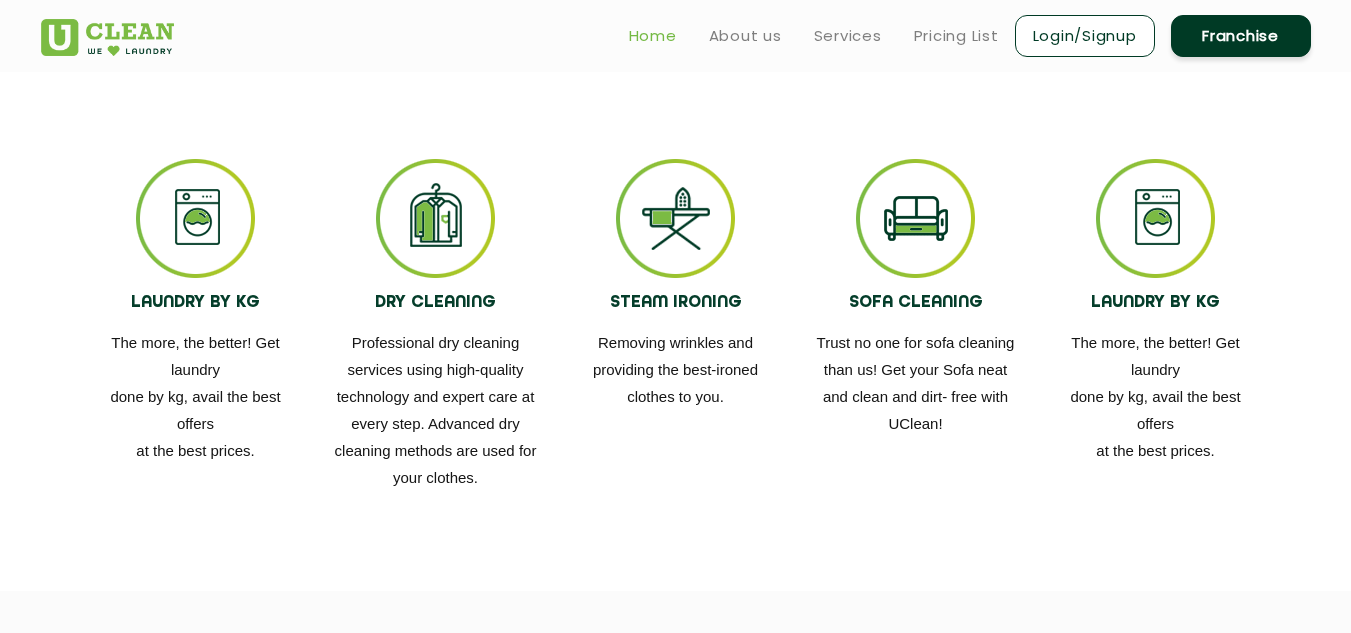 click on "Home" at bounding box center [653, 36] 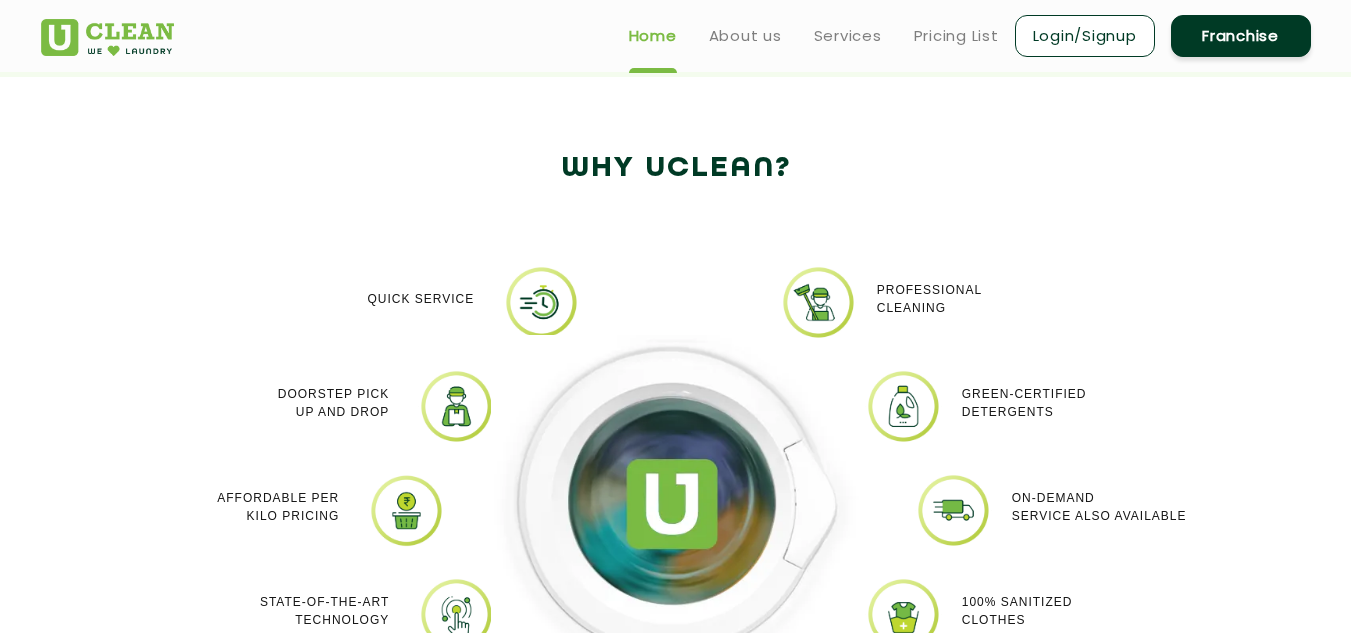 scroll, scrollTop: 0, scrollLeft: 0, axis: both 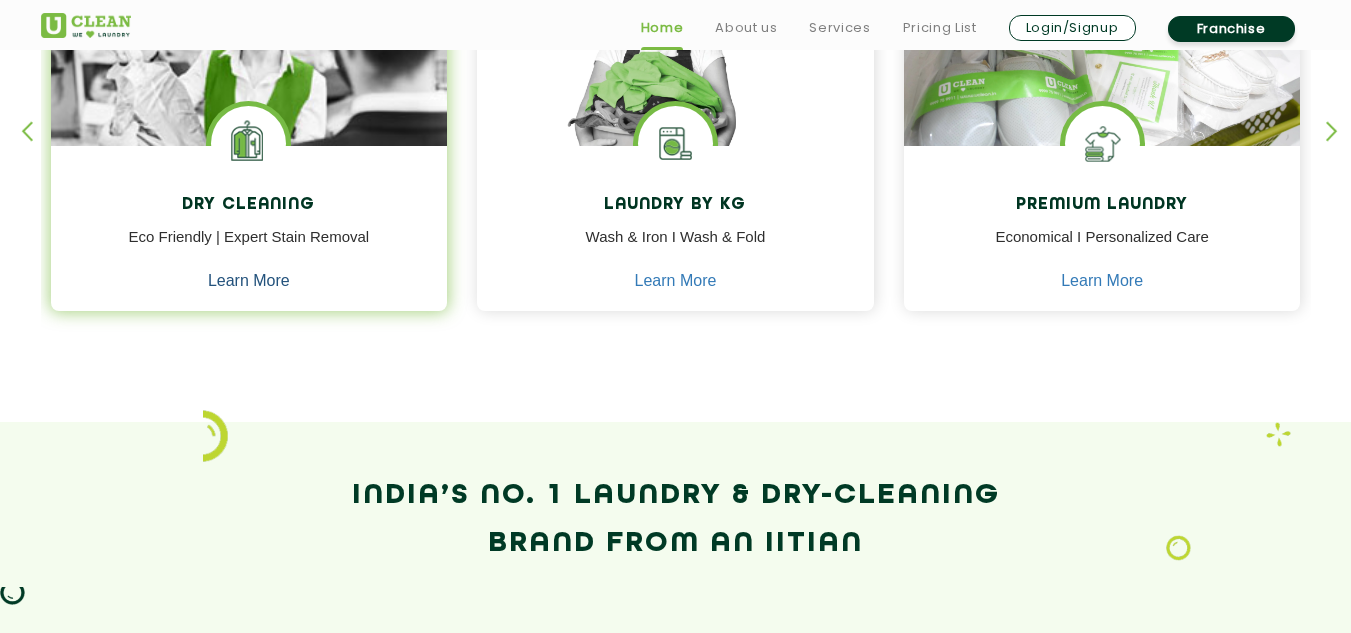 click on "Learn More" at bounding box center (249, 281) 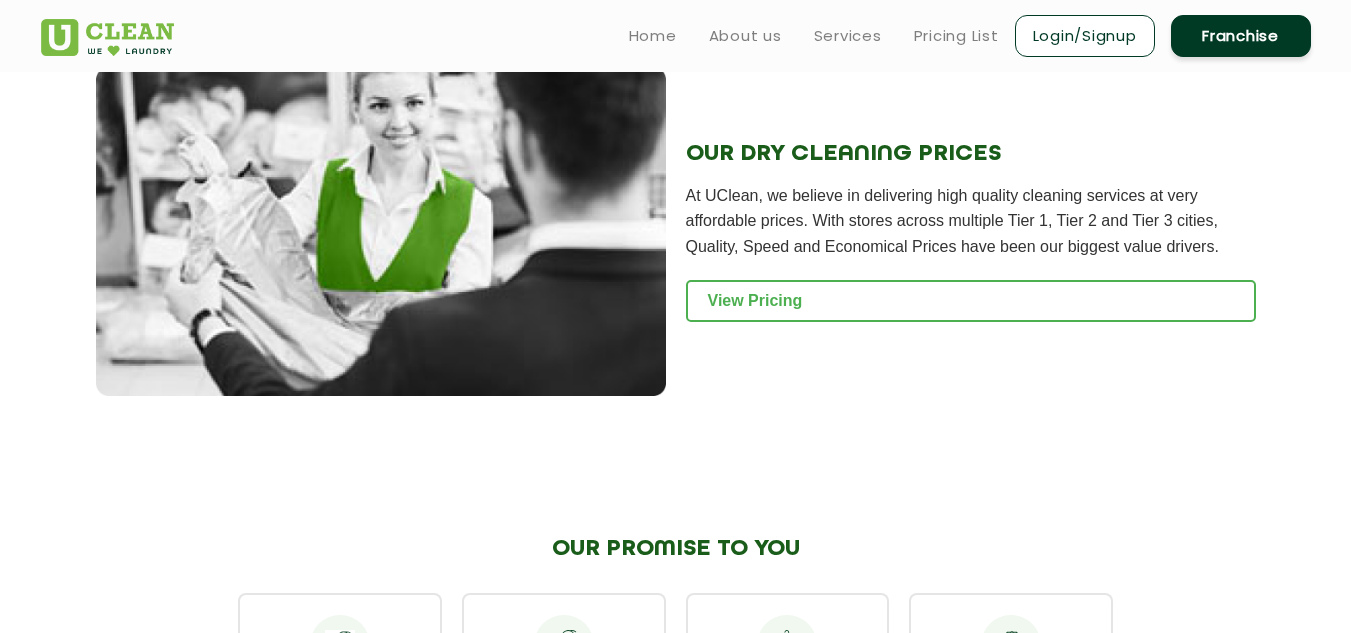 scroll, scrollTop: 3130, scrollLeft: 0, axis: vertical 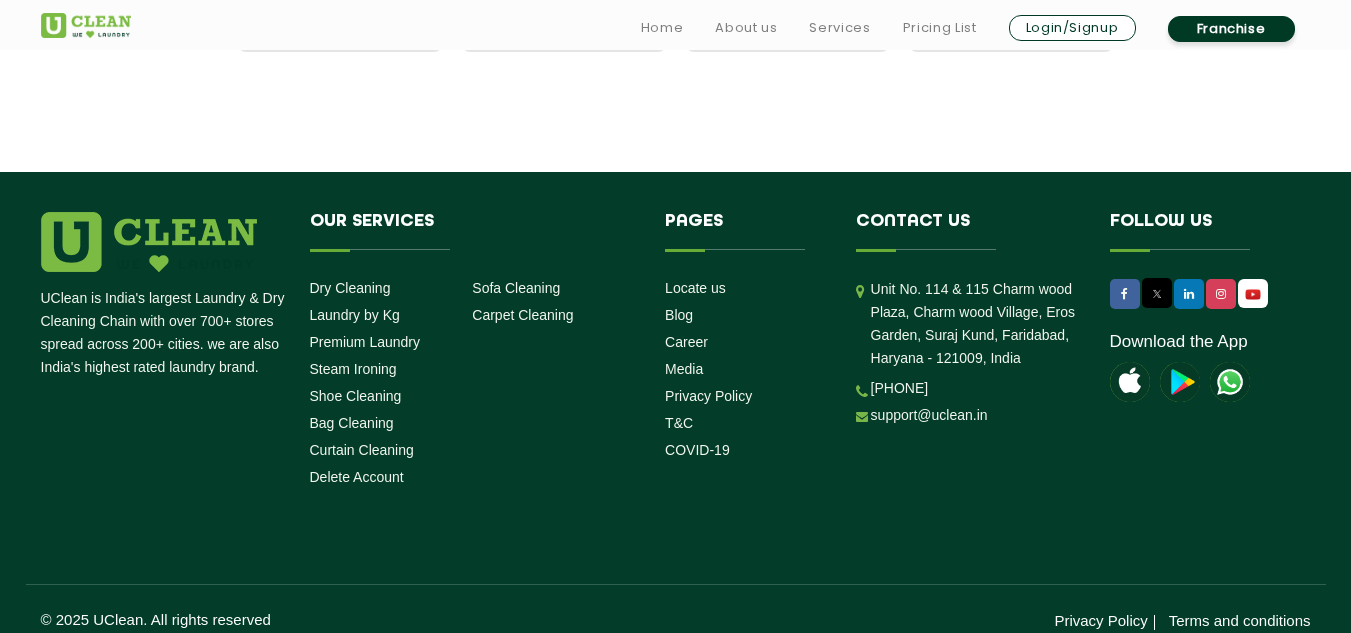 click on "Locate us Blog  Career Media  Privacy Policy  T&C  COVID-19" at bounding box center (745, 368) 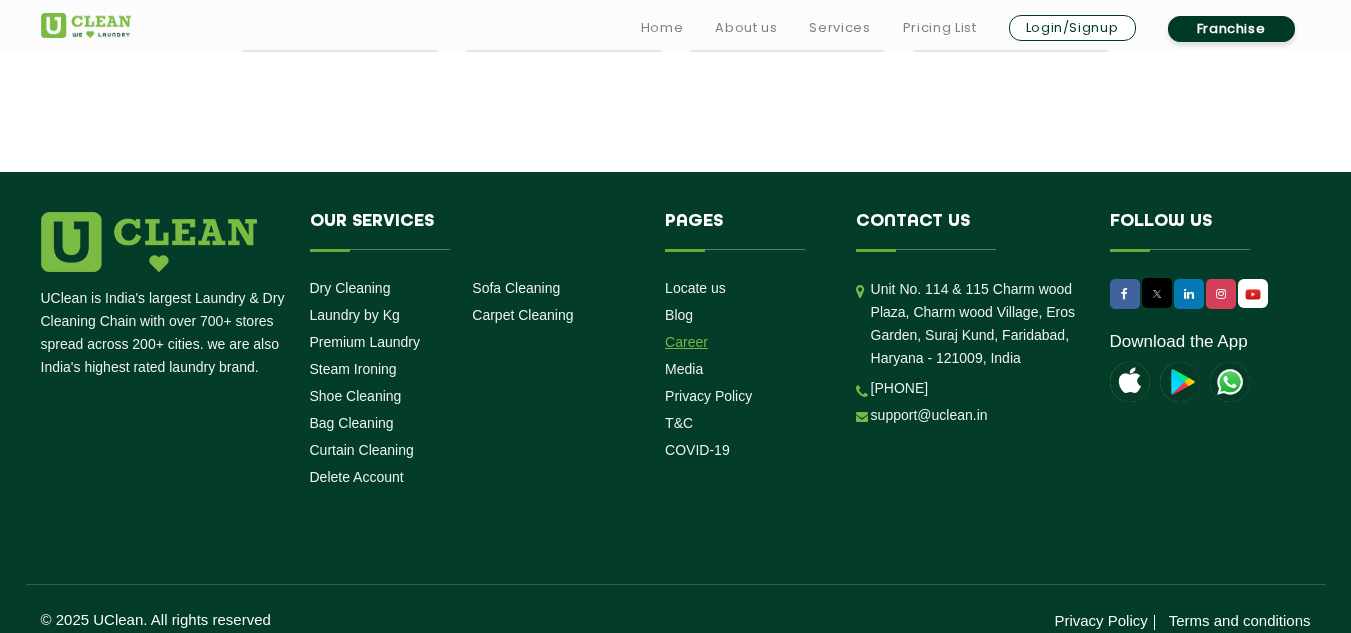click on "Career" at bounding box center [686, 342] 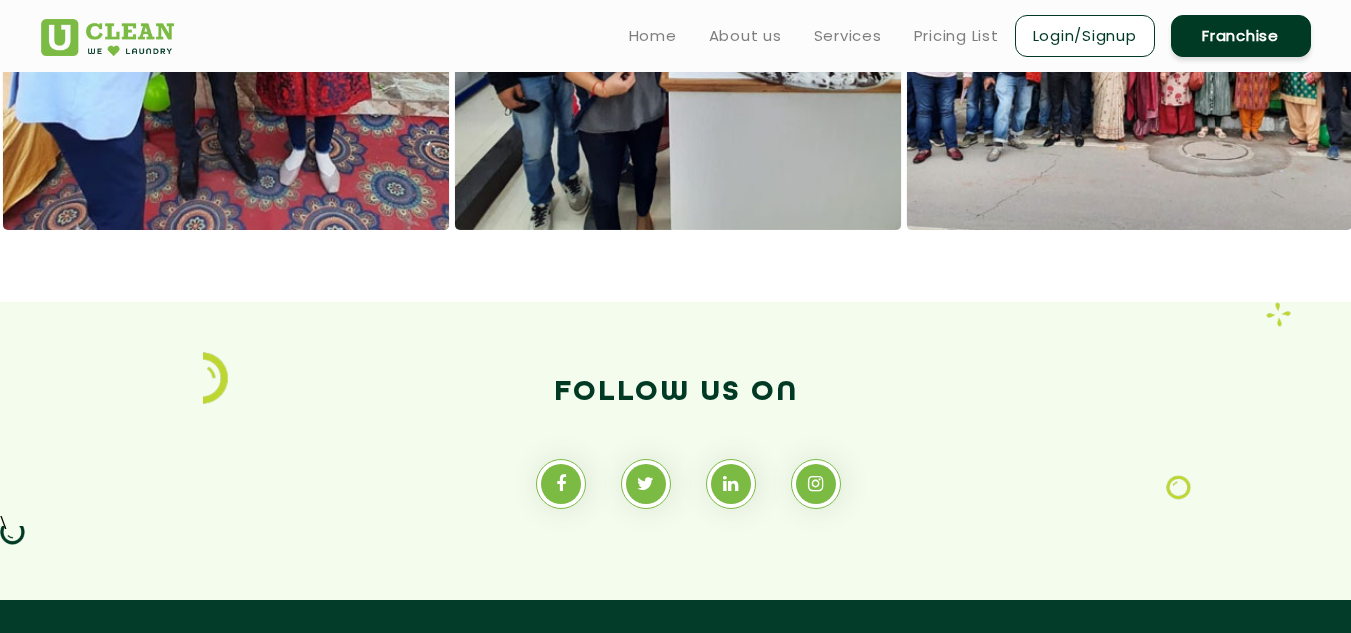 scroll, scrollTop: 1400, scrollLeft: 0, axis: vertical 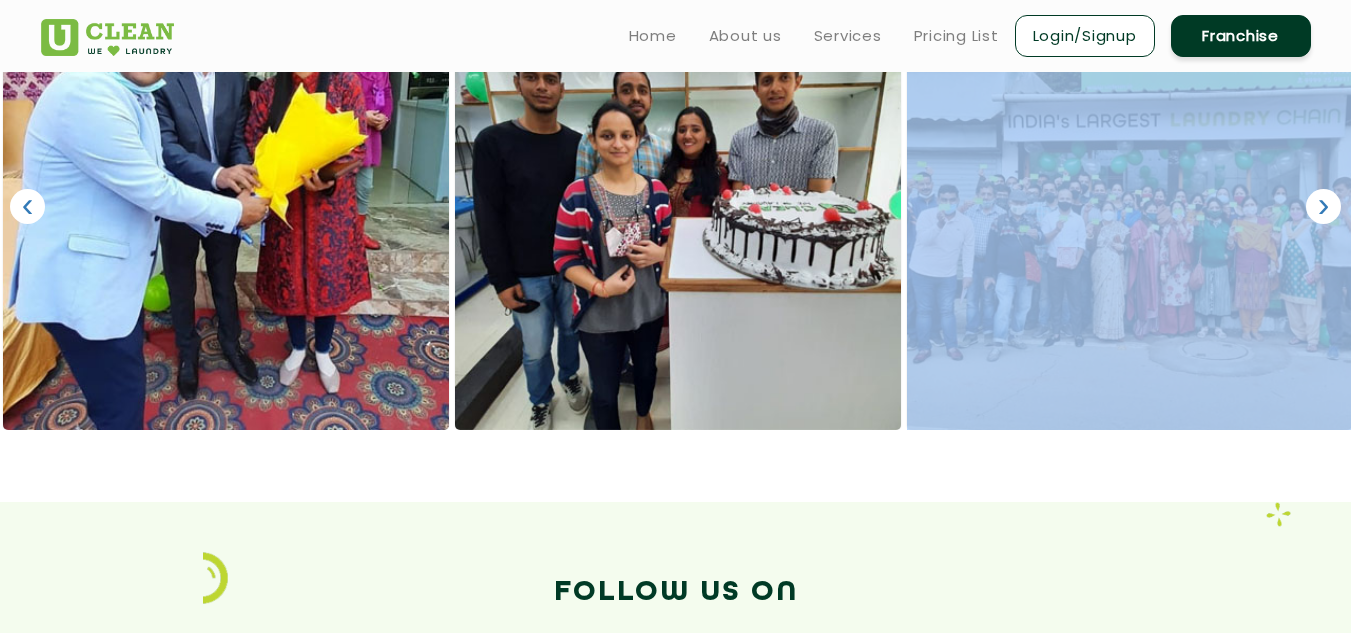 drag, startPoint x: 1267, startPoint y: 275, endPoint x: 509, endPoint y: 282, distance: 758.03235 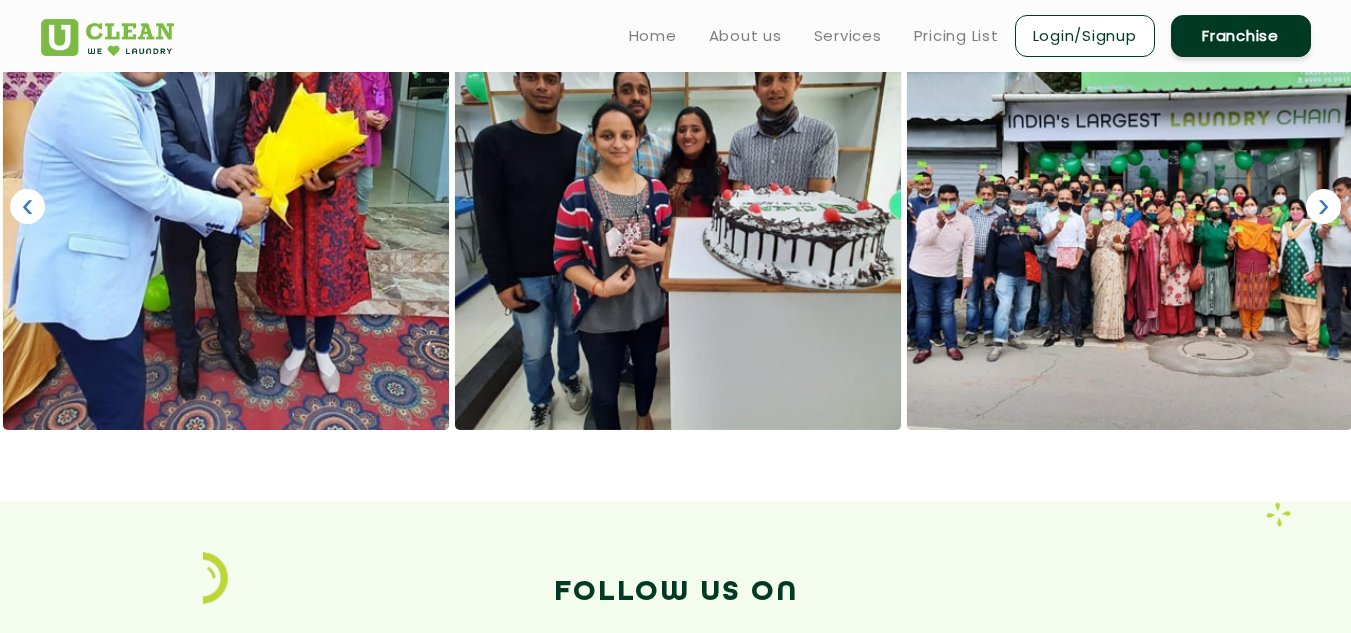 click on "Follow us on \" 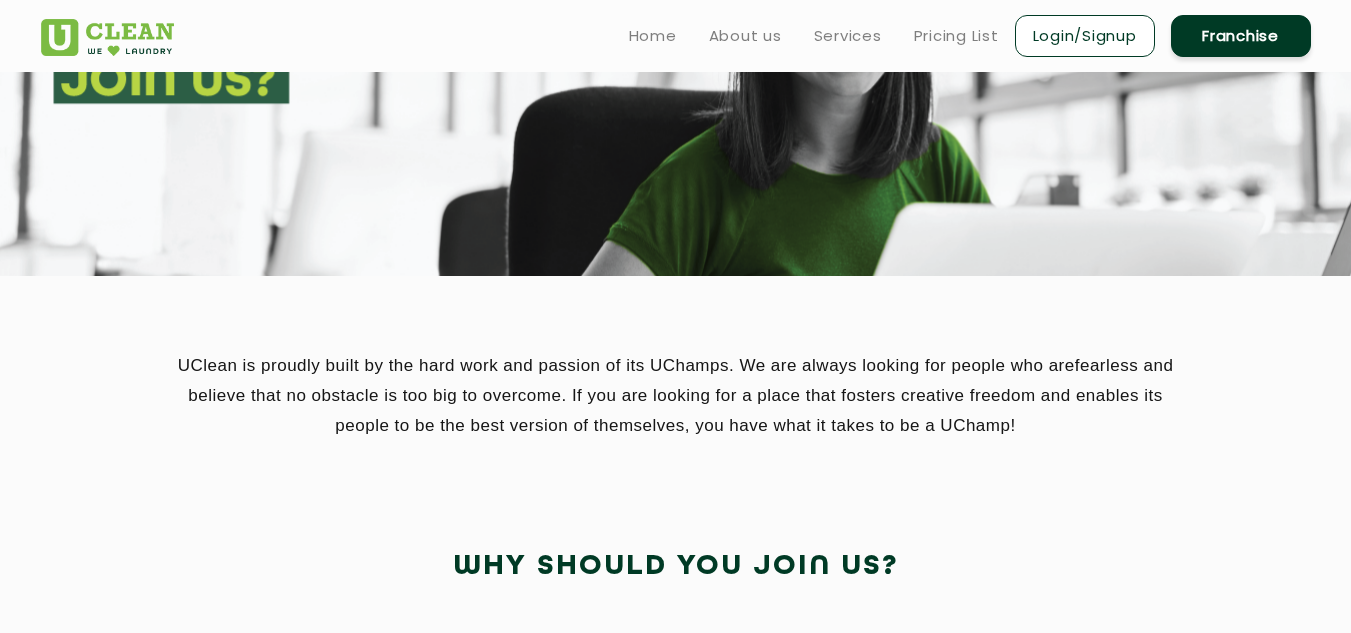 scroll, scrollTop: 0, scrollLeft: 0, axis: both 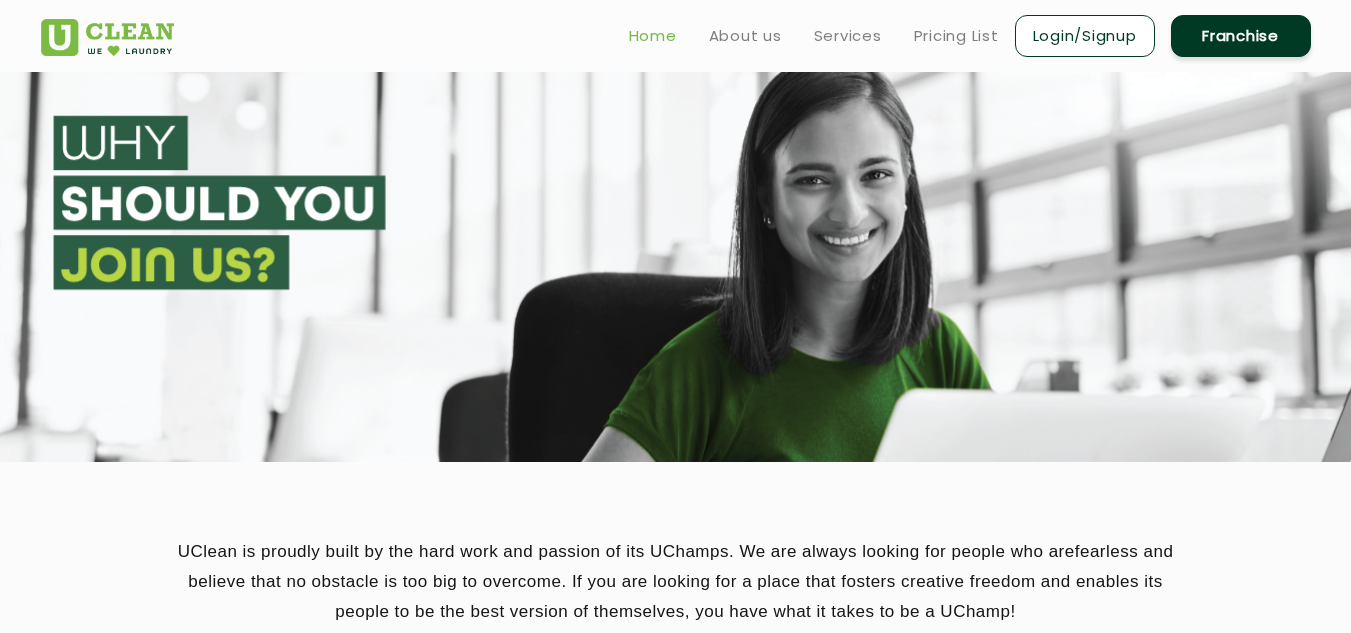 click on "Home" at bounding box center (653, 36) 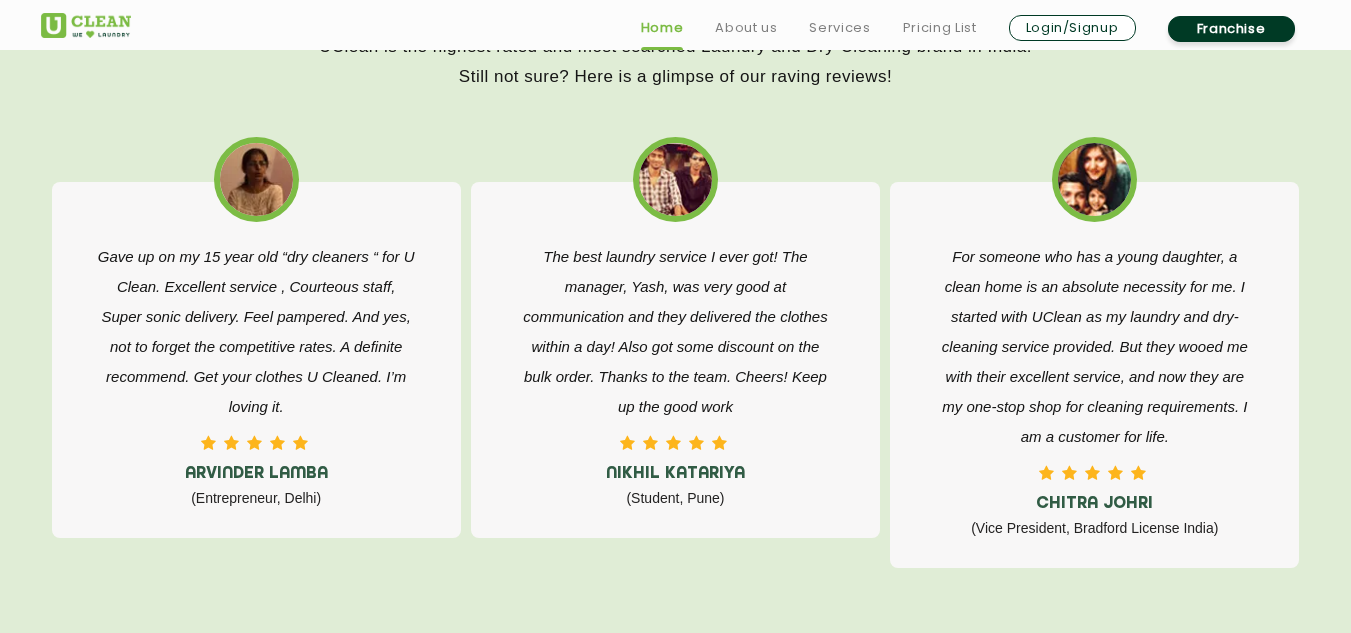 scroll, scrollTop: 3200, scrollLeft: 0, axis: vertical 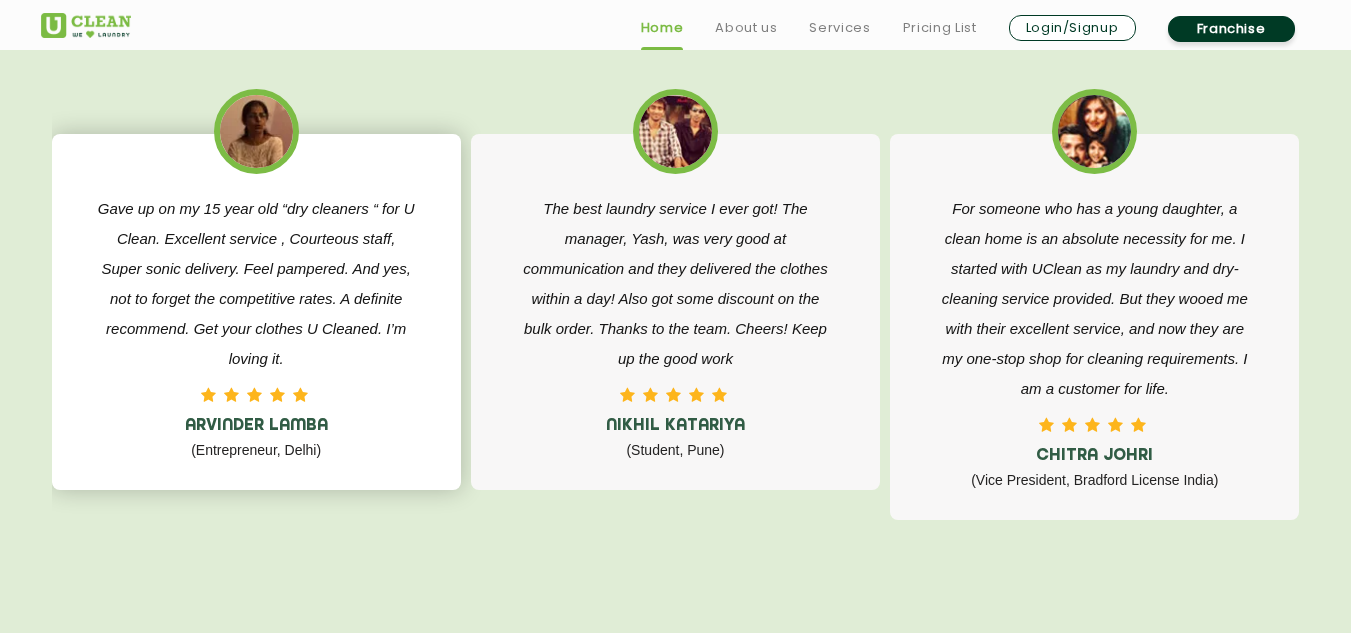 drag, startPoint x: 1029, startPoint y: 343, endPoint x: 333, endPoint y: 343, distance: 696 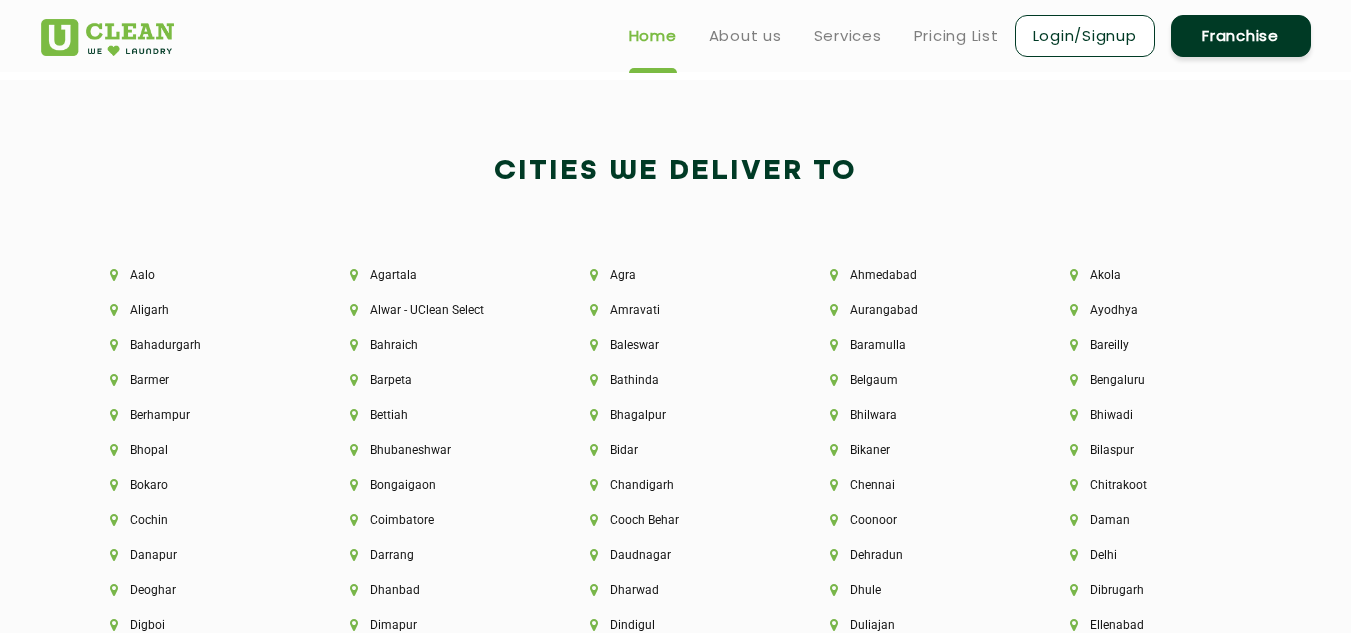 scroll, scrollTop: 4000, scrollLeft: 0, axis: vertical 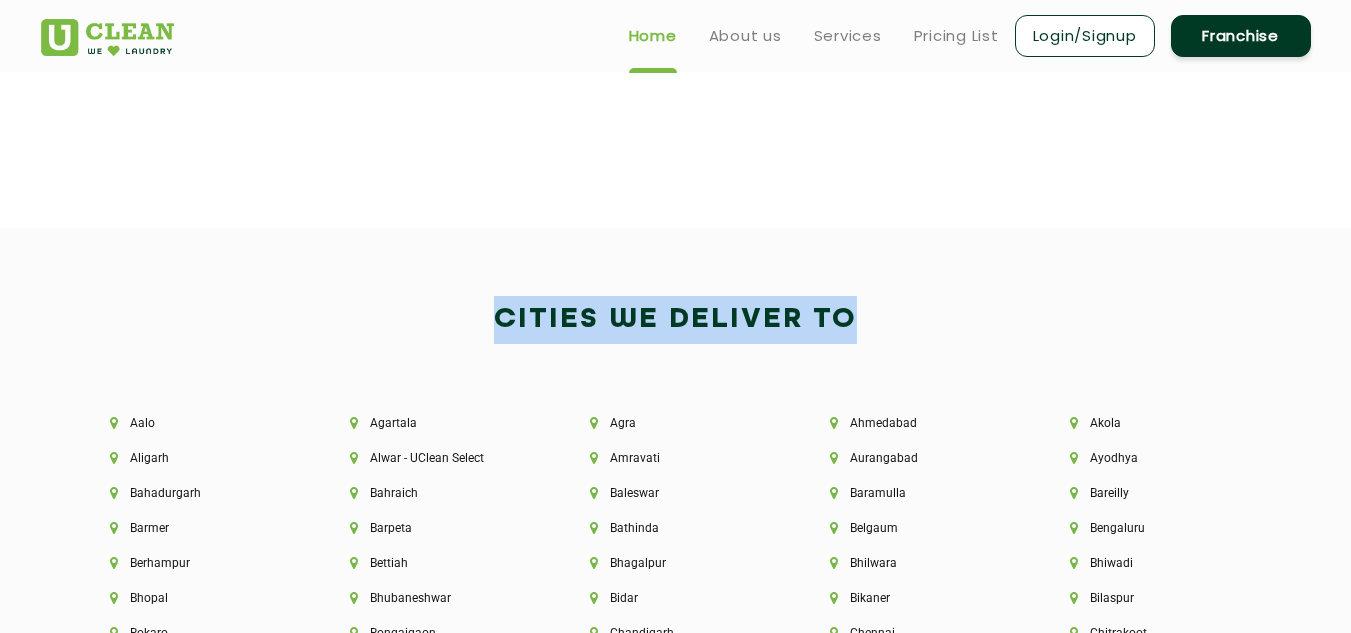 drag, startPoint x: 736, startPoint y: 312, endPoint x: 964, endPoint y: 318, distance: 228.07893 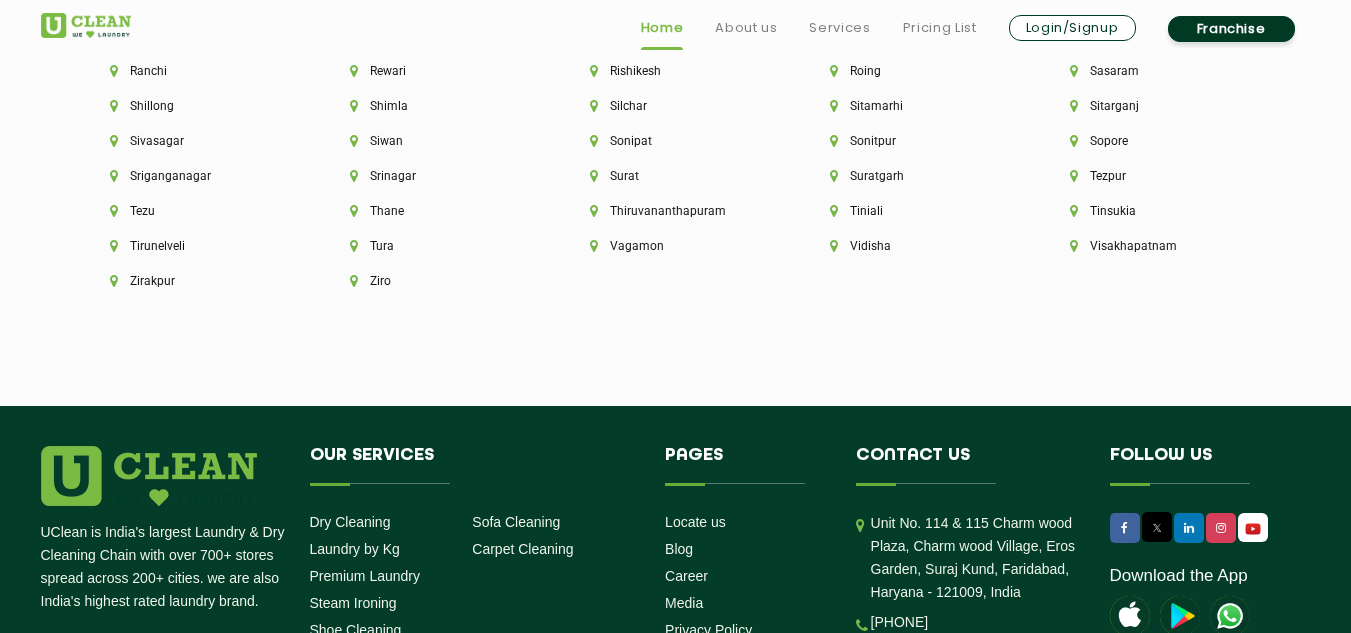 scroll, scrollTop: 5289, scrollLeft: 0, axis: vertical 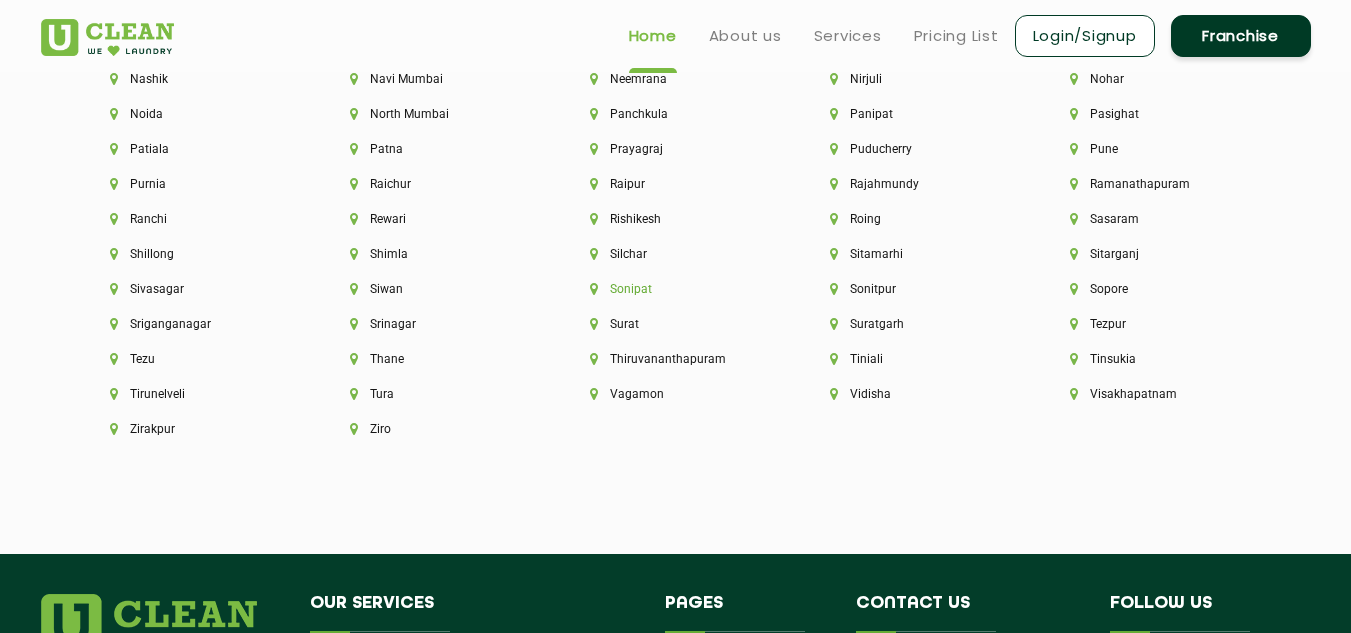 click on "Sonipat" 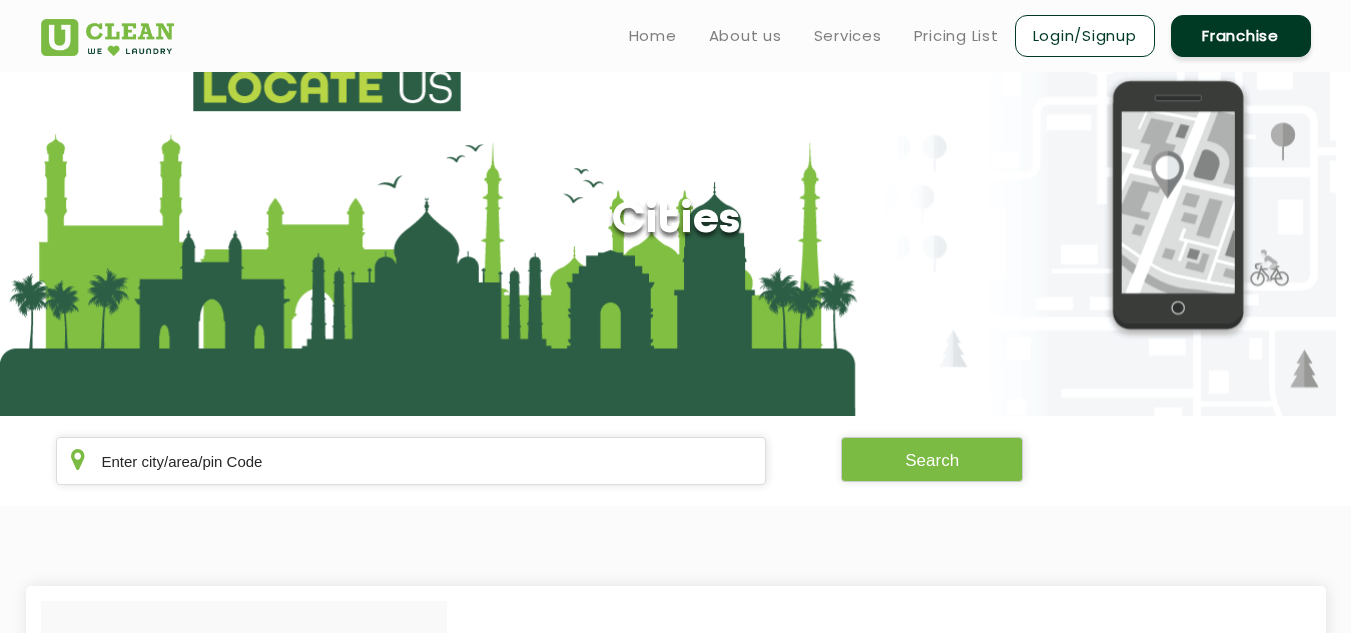 scroll, scrollTop: 0, scrollLeft: 0, axis: both 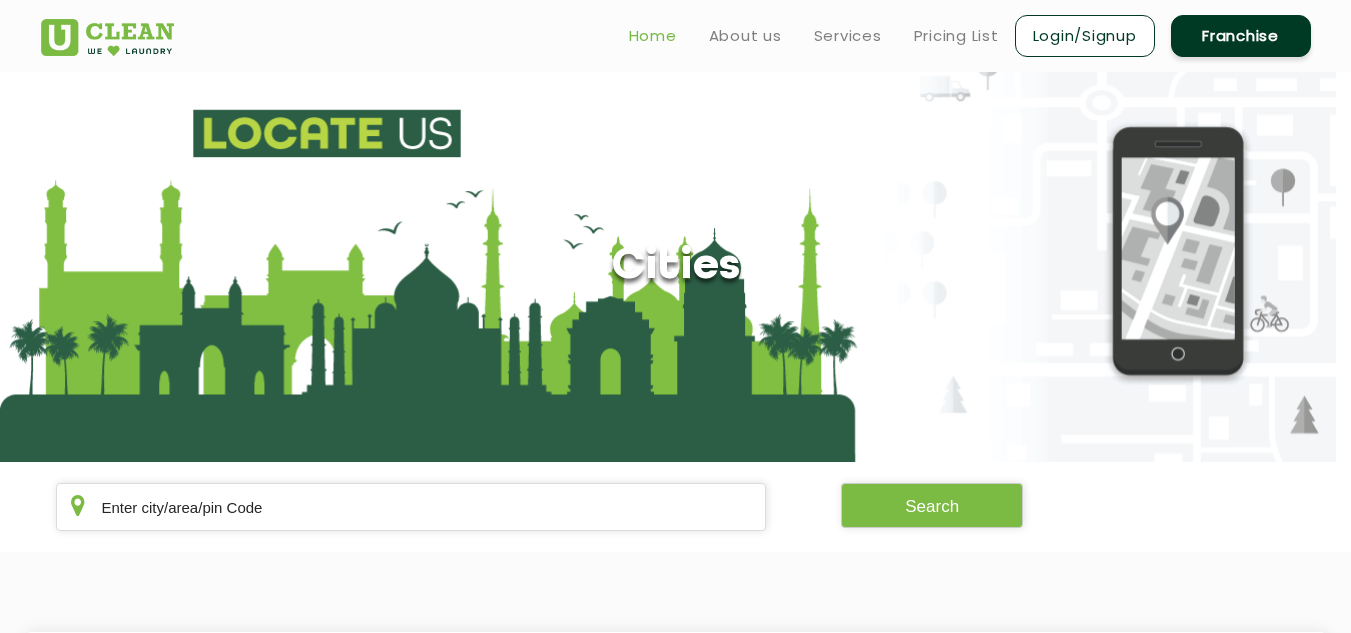 click on "Home" at bounding box center (653, 36) 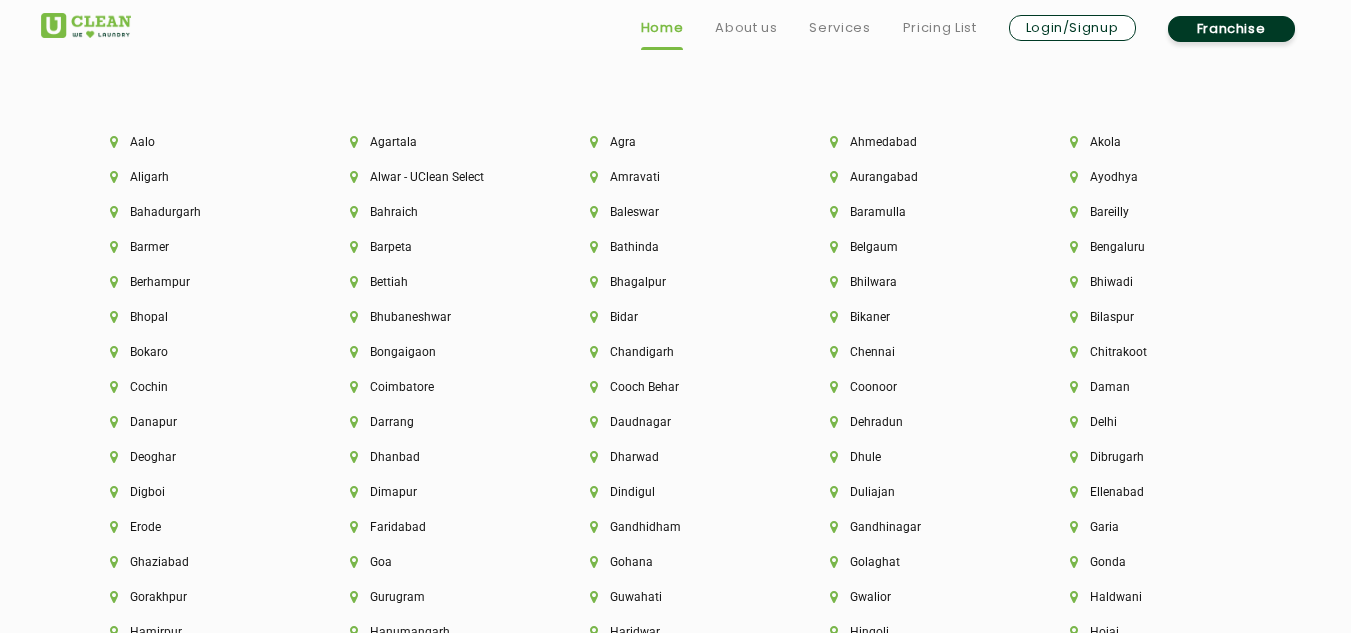 scroll, scrollTop: 4736, scrollLeft: 0, axis: vertical 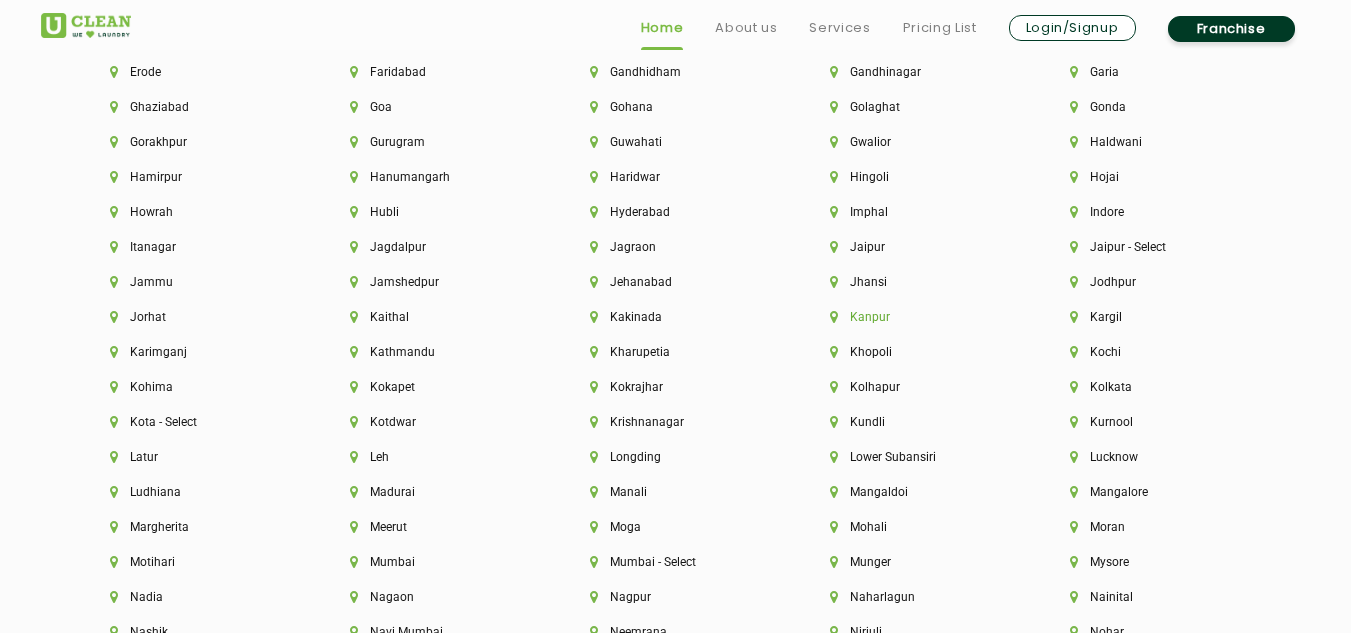 click on "Kanpur" 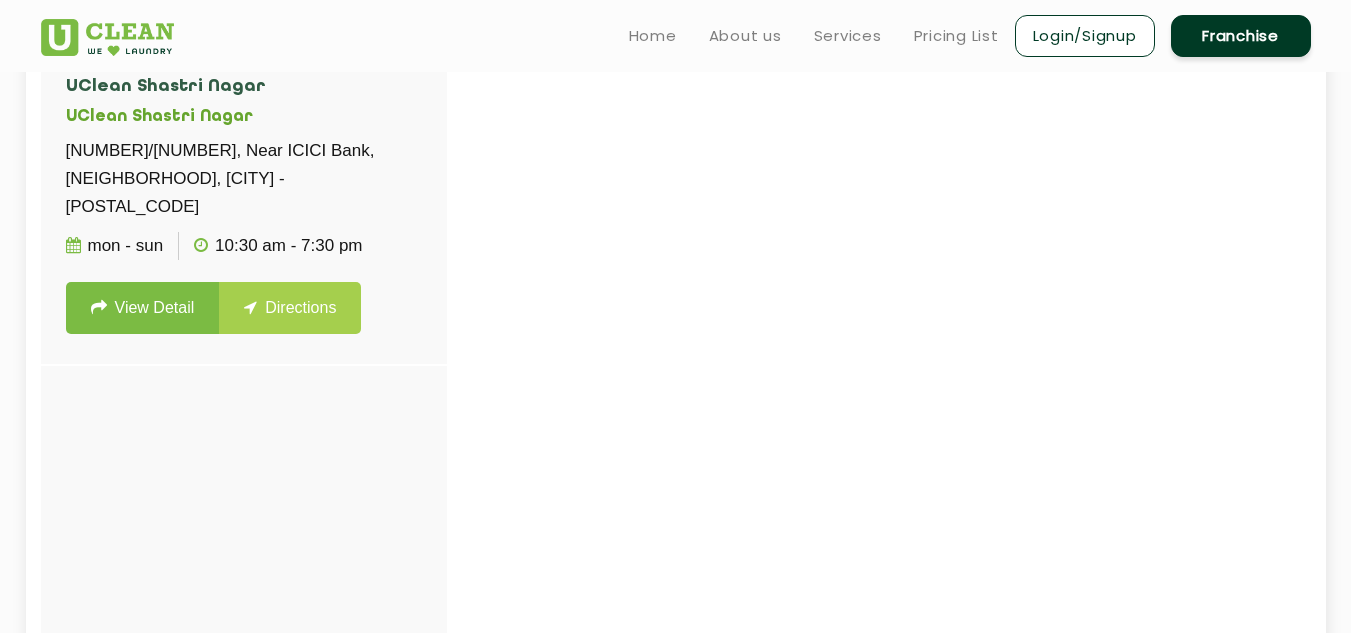 scroll, scrollTop: 400, scrollLeft: 0, axis: vertical 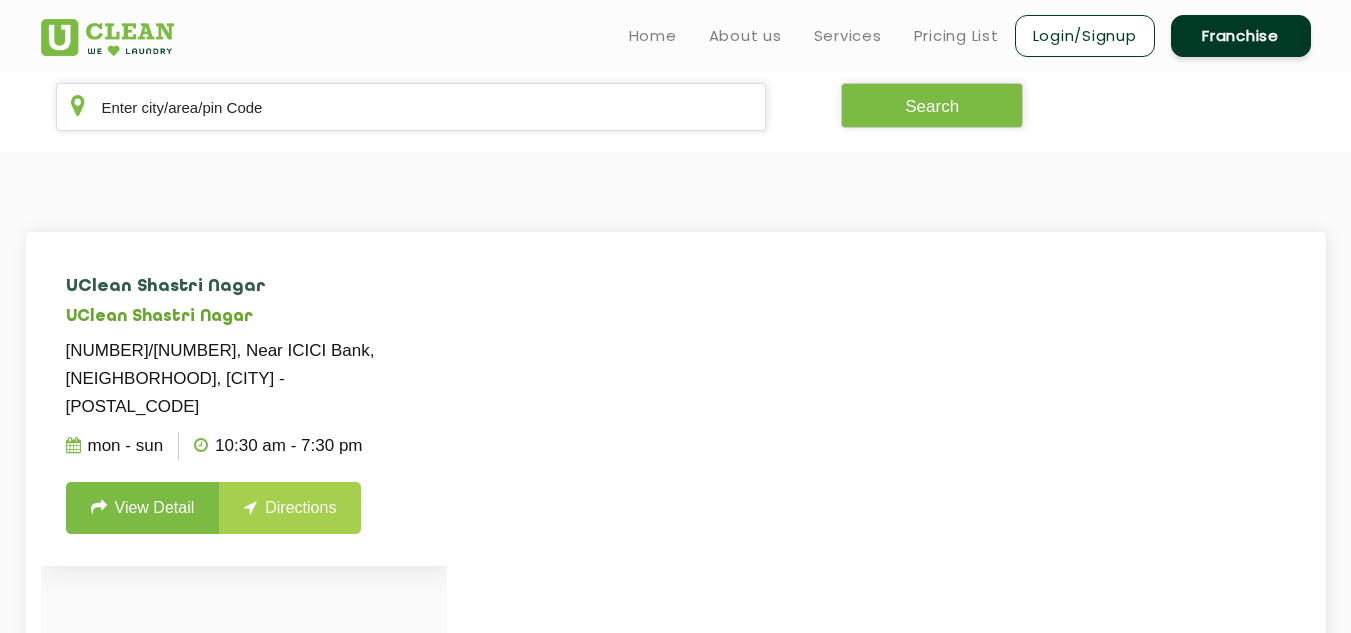 click on "View Detail" 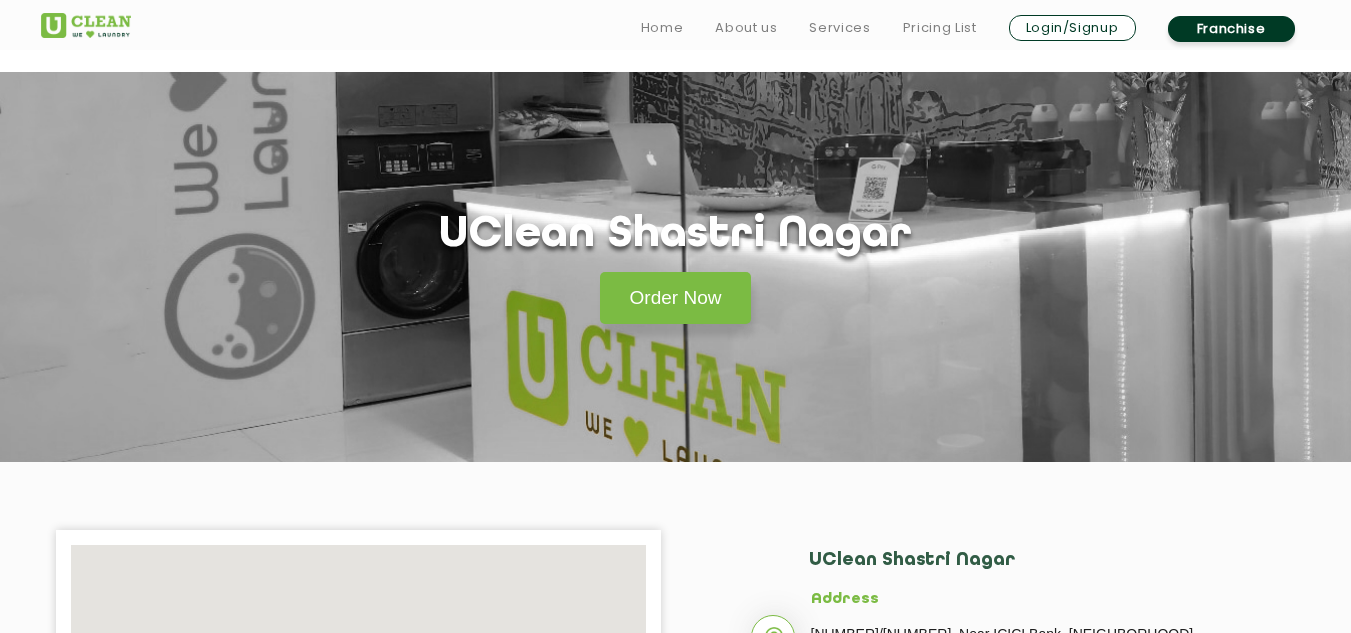 scroll, scrollTop: 400, scrollLeft: 0, axis: vertical 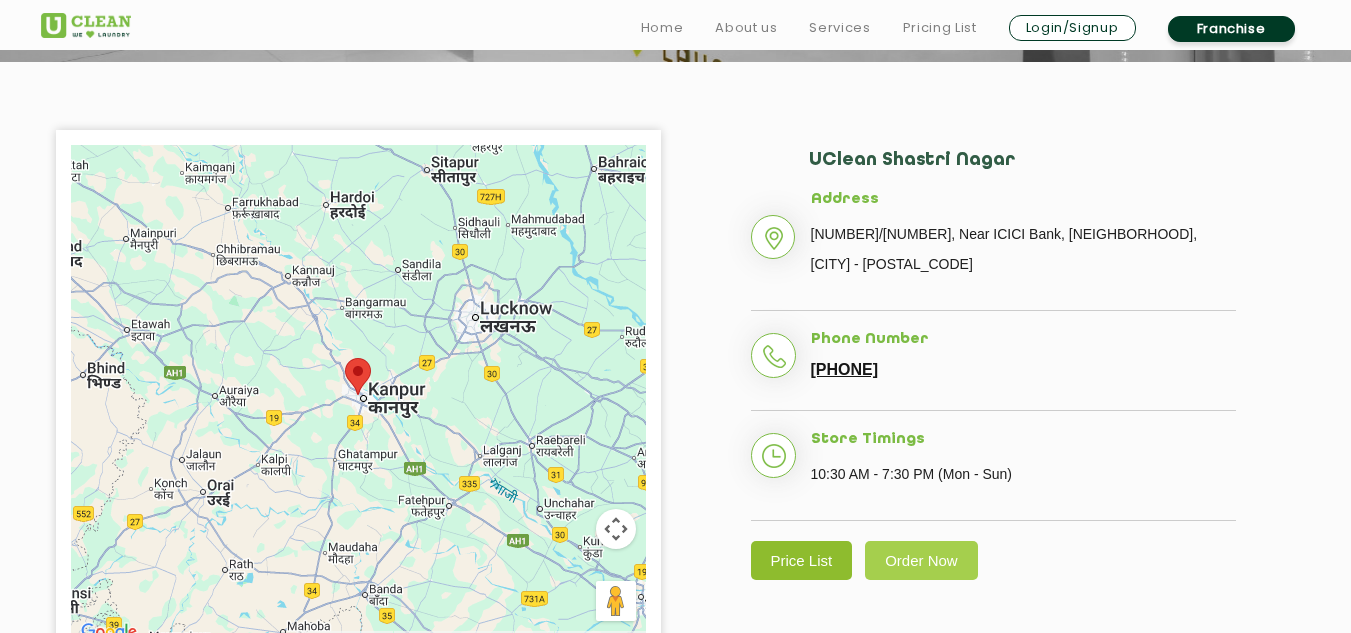 click on "Price List" 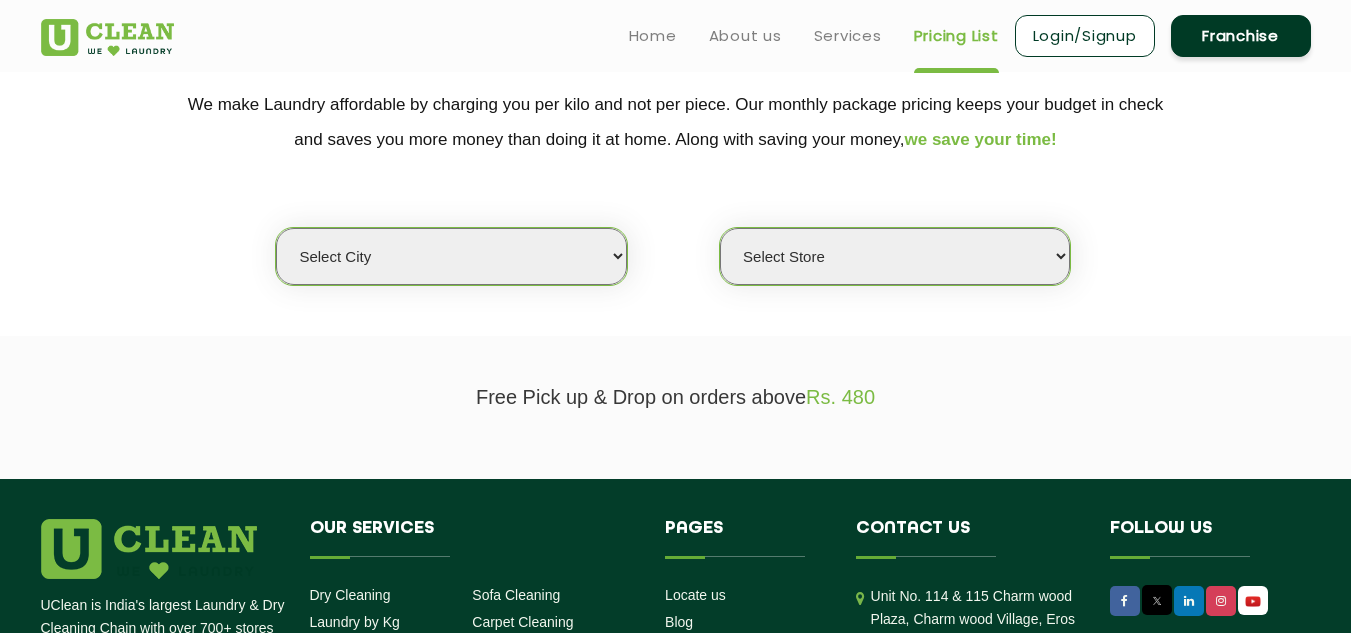 scroll, scrollTop: 0, scrollLeft: 0, axis: both 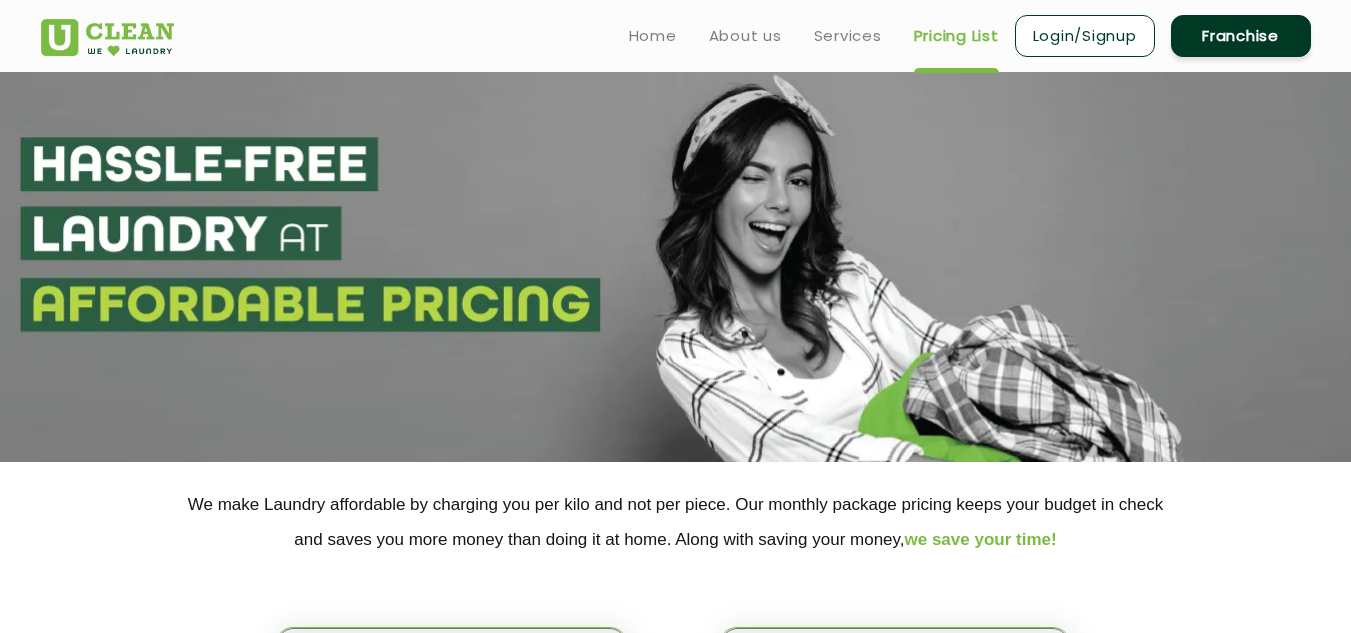 select on "0" 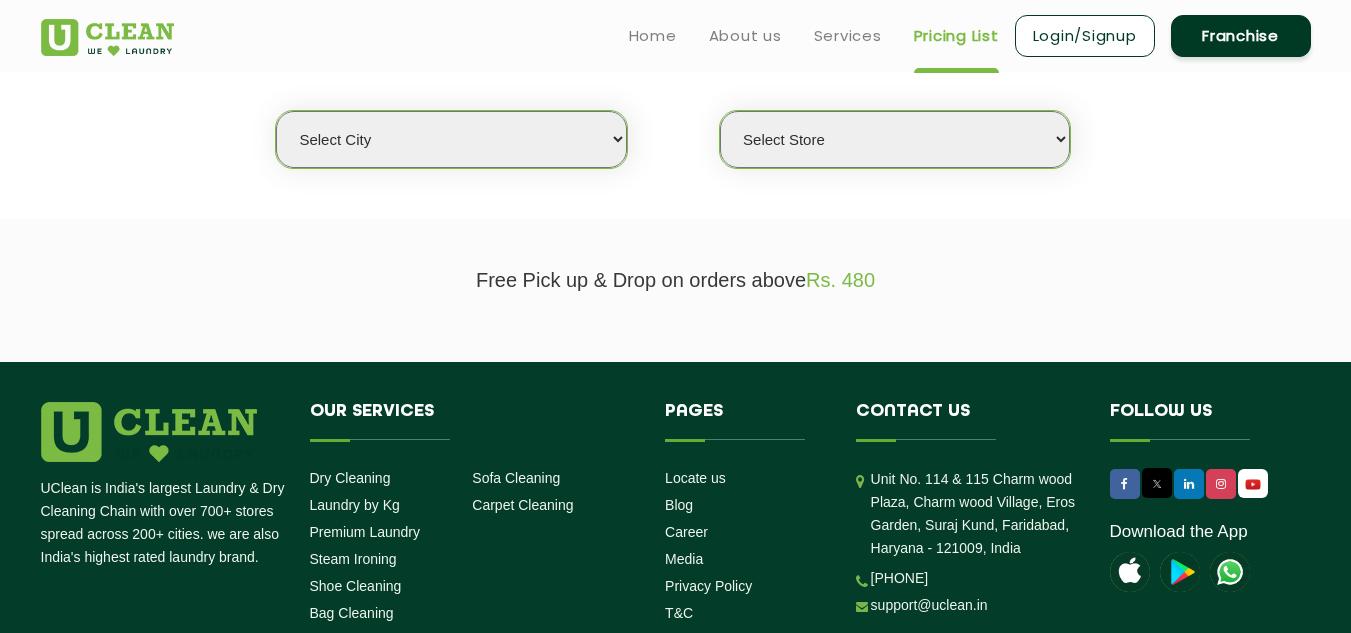 scroll, scrollTop: 325, scrollLeft: 0, axis: vertical 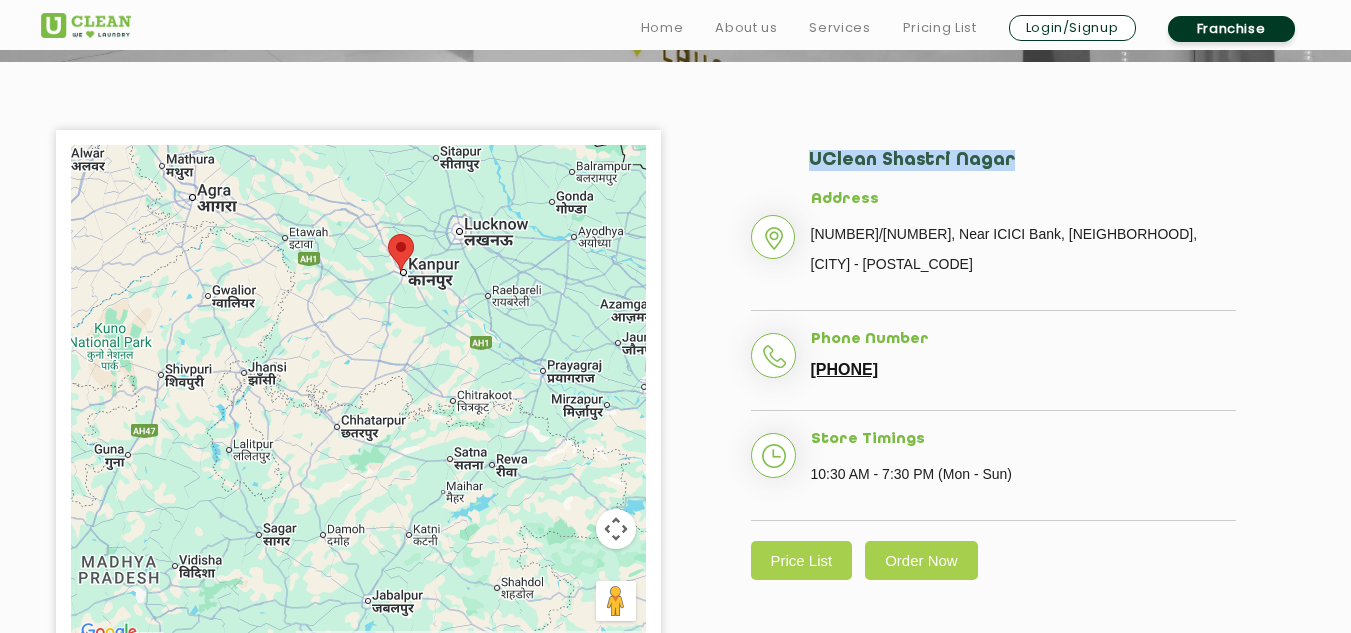 drag, startPoint x: 806, startPoint y: 157, endPoint x: 1013, endPoint y: 157, distance: 207 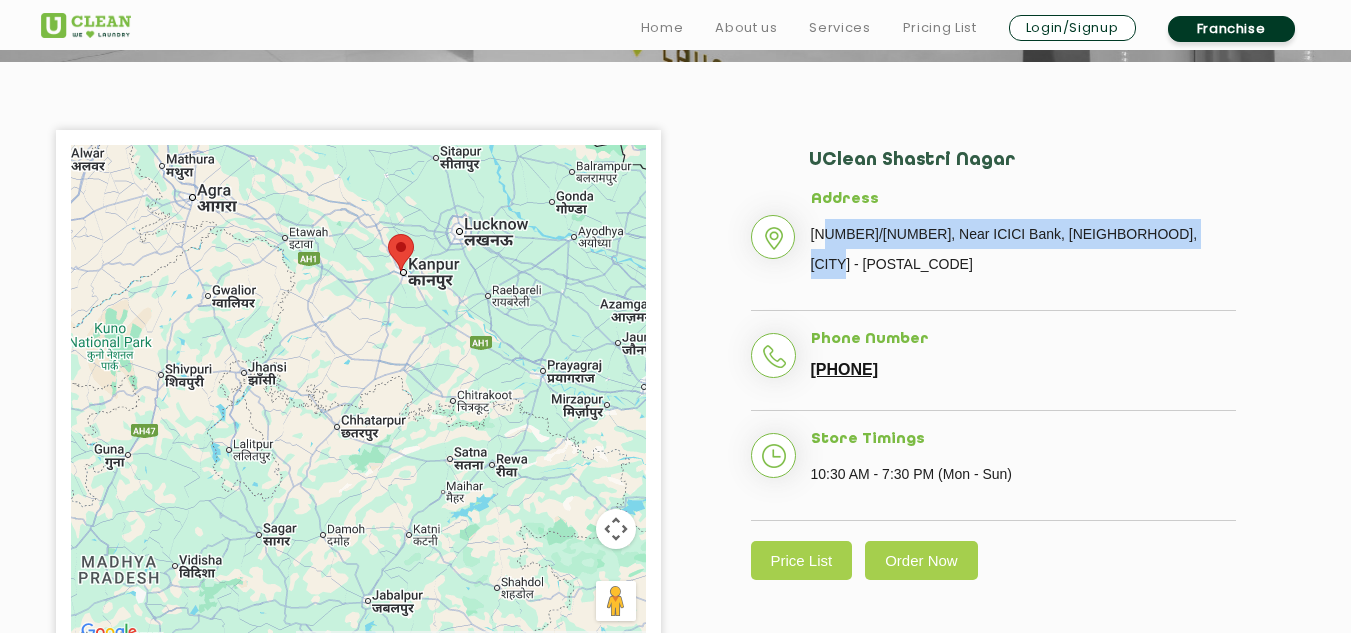 drag, startPoint x: 824, startPoint y: 226, endPoint x: 1208, endPoint y: 224, distance: 384.00522 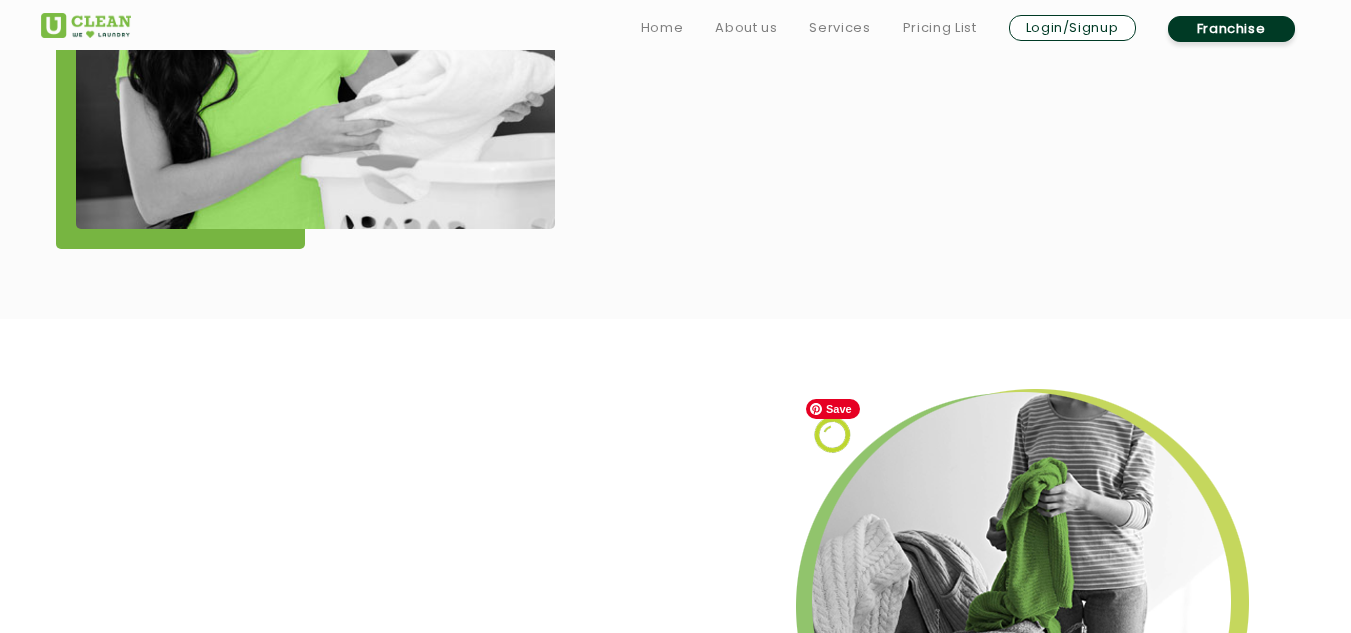 scroll, scrollTop: 2200, scrollLeft: 0, axis: vertical 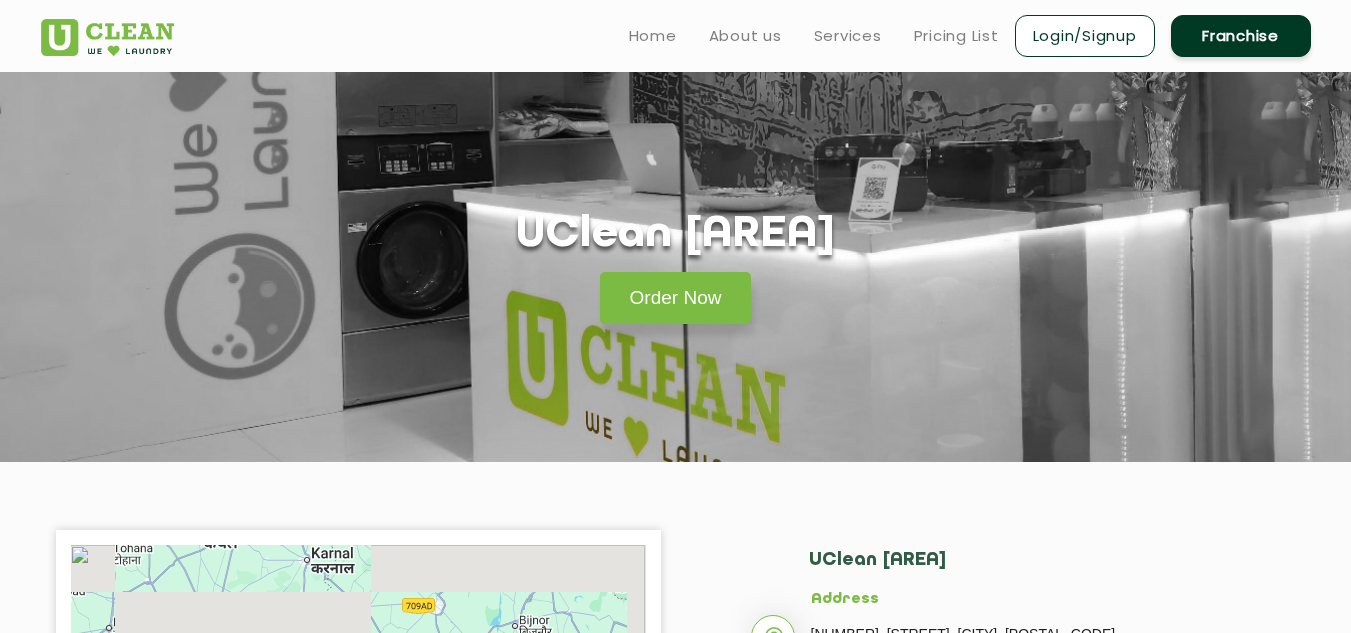 drag, startPoint x: 377, startPoint y: 227, endPoint x: 1036, endPoint y: 231, distance: 659.01215 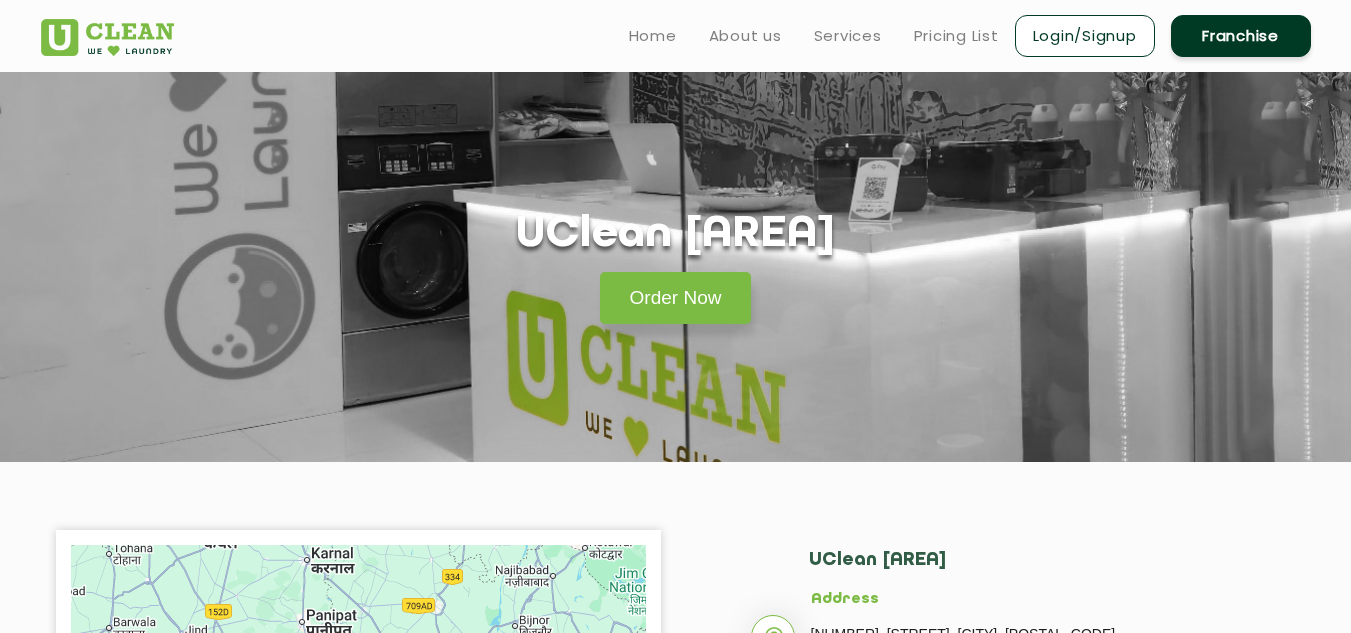 click on "UClean [AREA]" 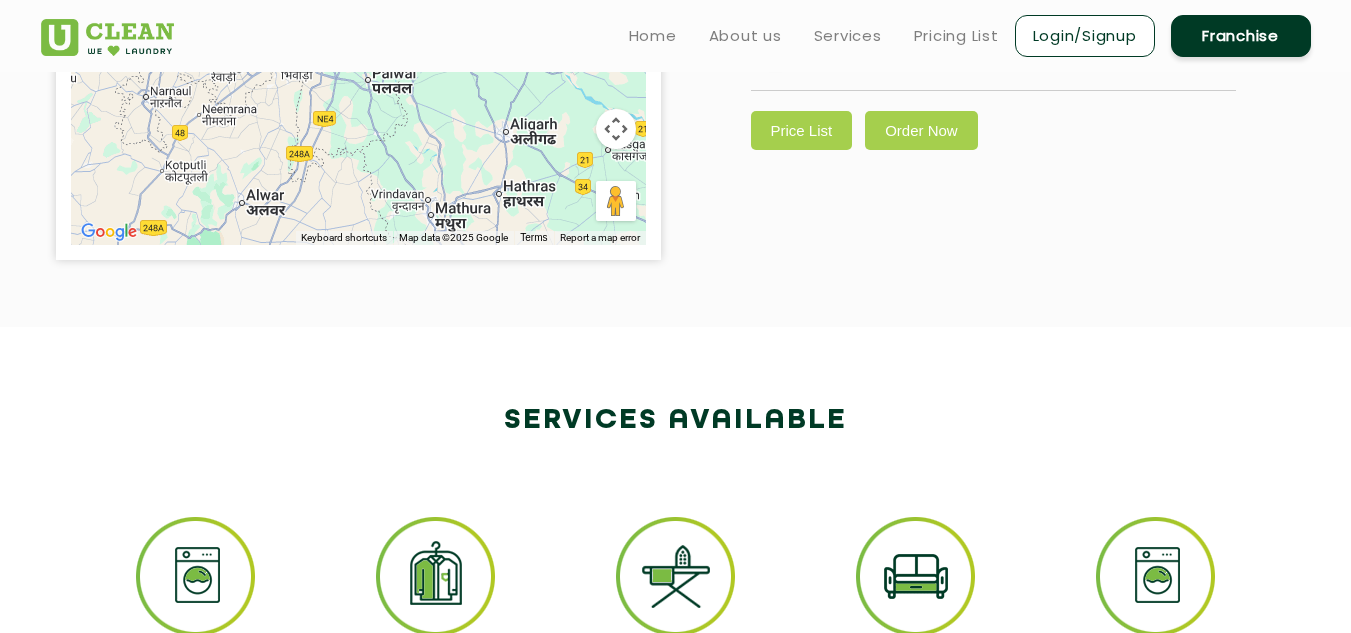 scroll, scrollTop: 400, scrollLeft: 0, axis: vertical 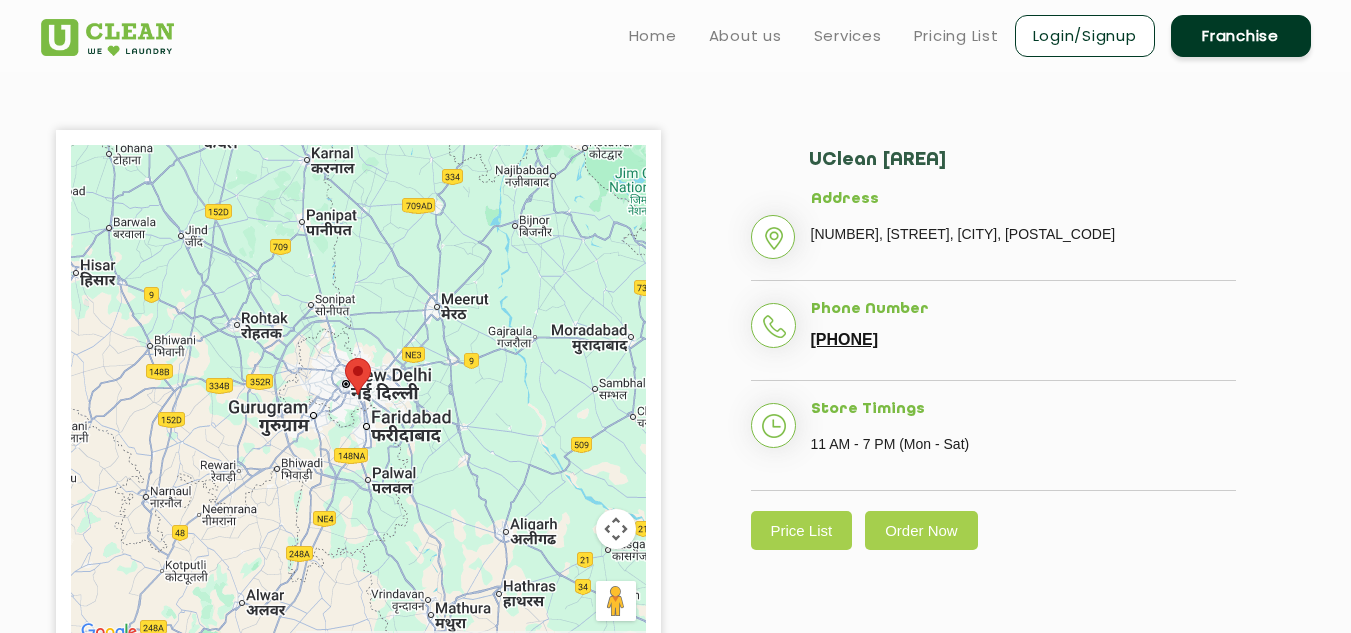 drag, startPoint x: 812, startPoint y: 339, endPoint x: 967, endPoint y: 339, distance: 155 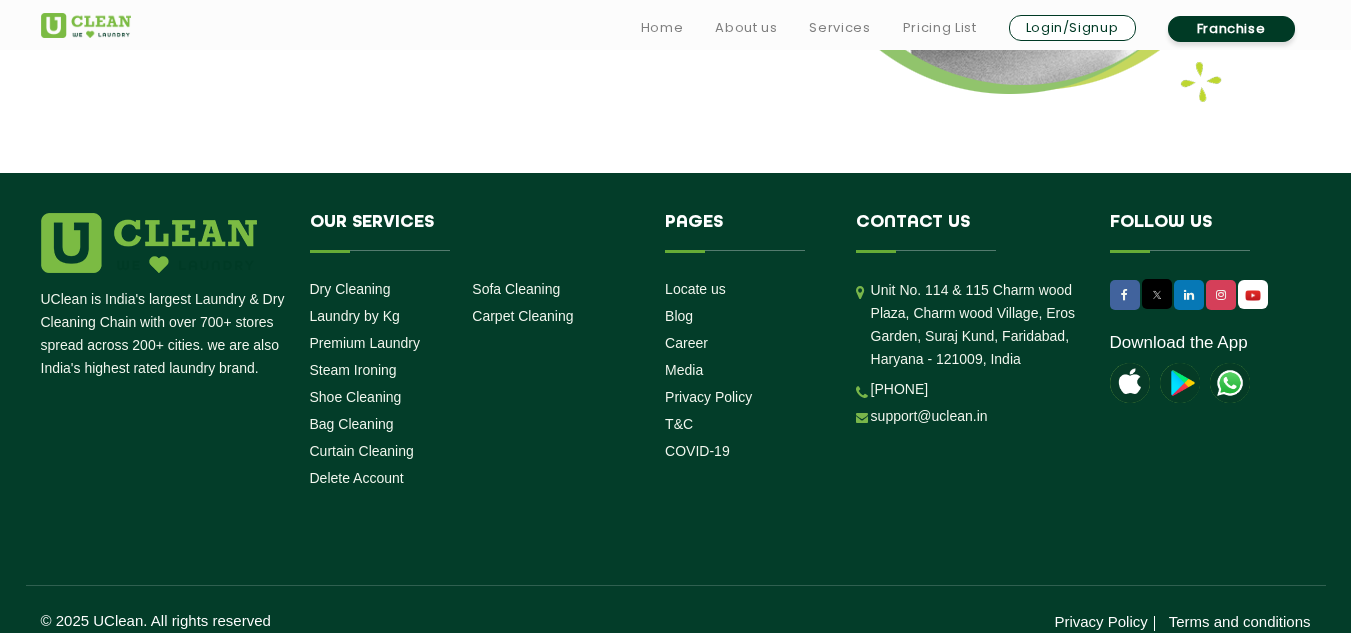 scroll, scrollTop: 2758, scrollLeft: 0, axis: vertical 